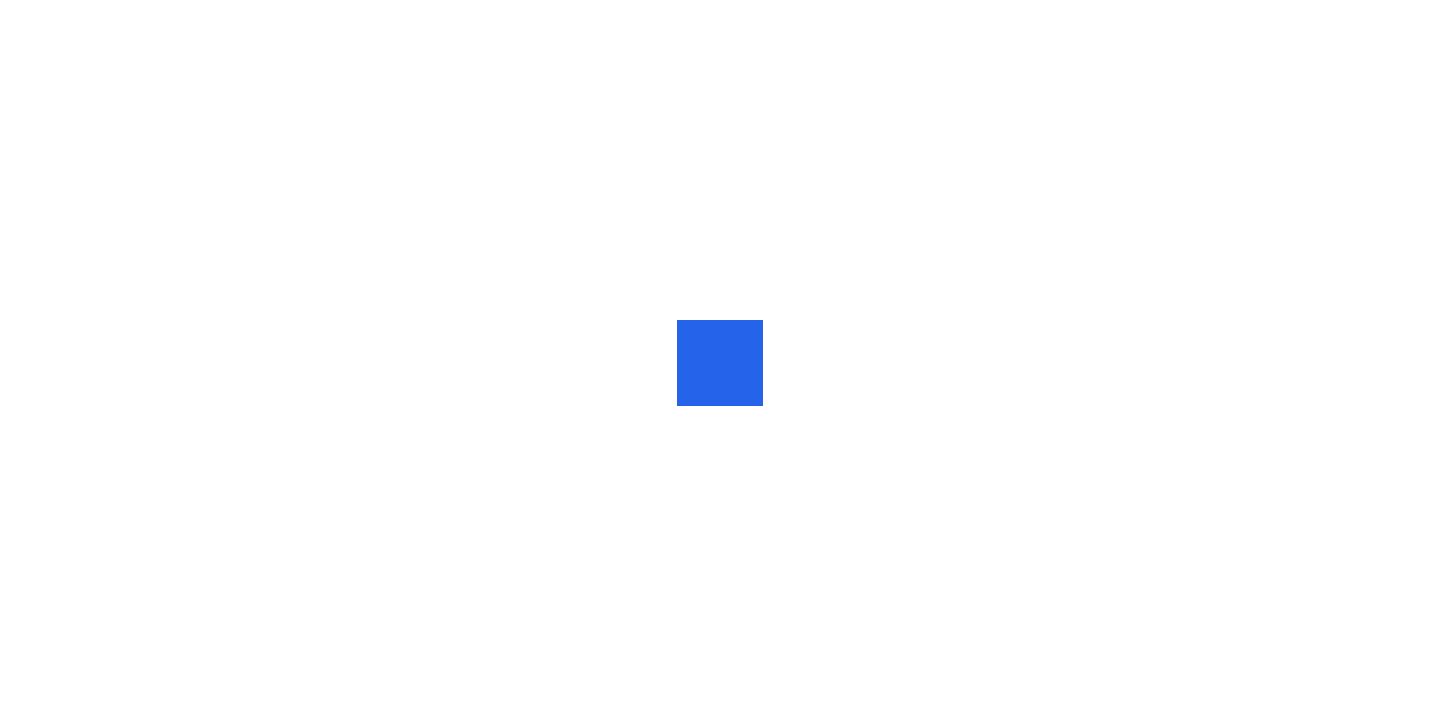 scroll, scrollTop: 0, scrollLeft: 0, axis: both 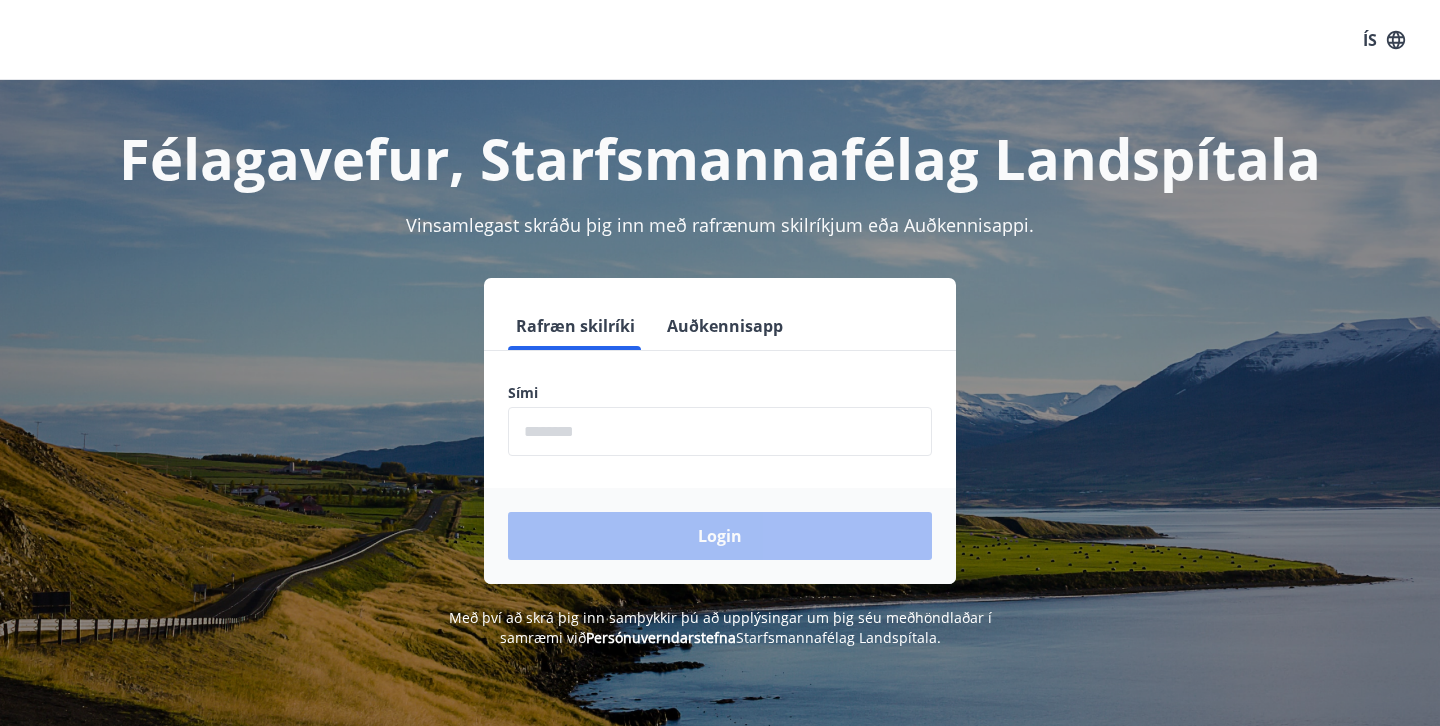 click on "Login" at bounding box center (720, 536) 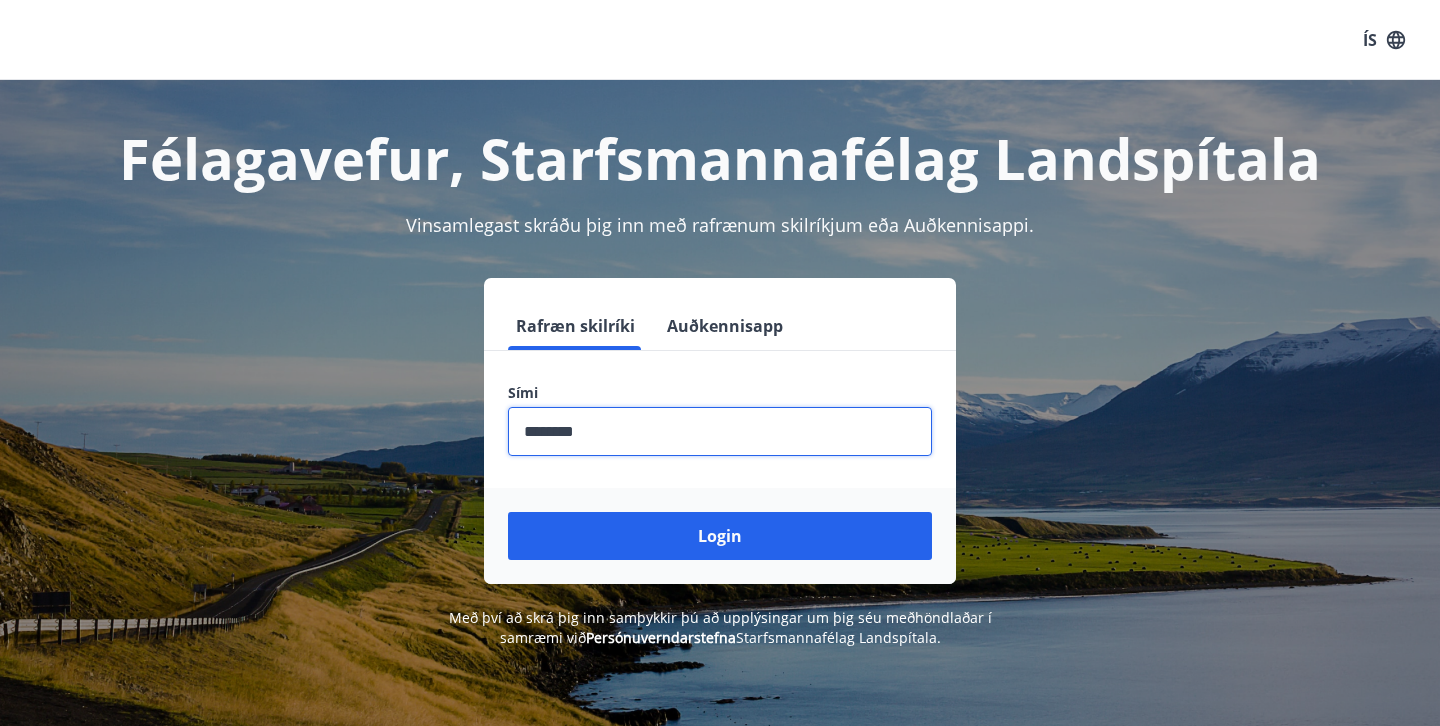 type on "********" 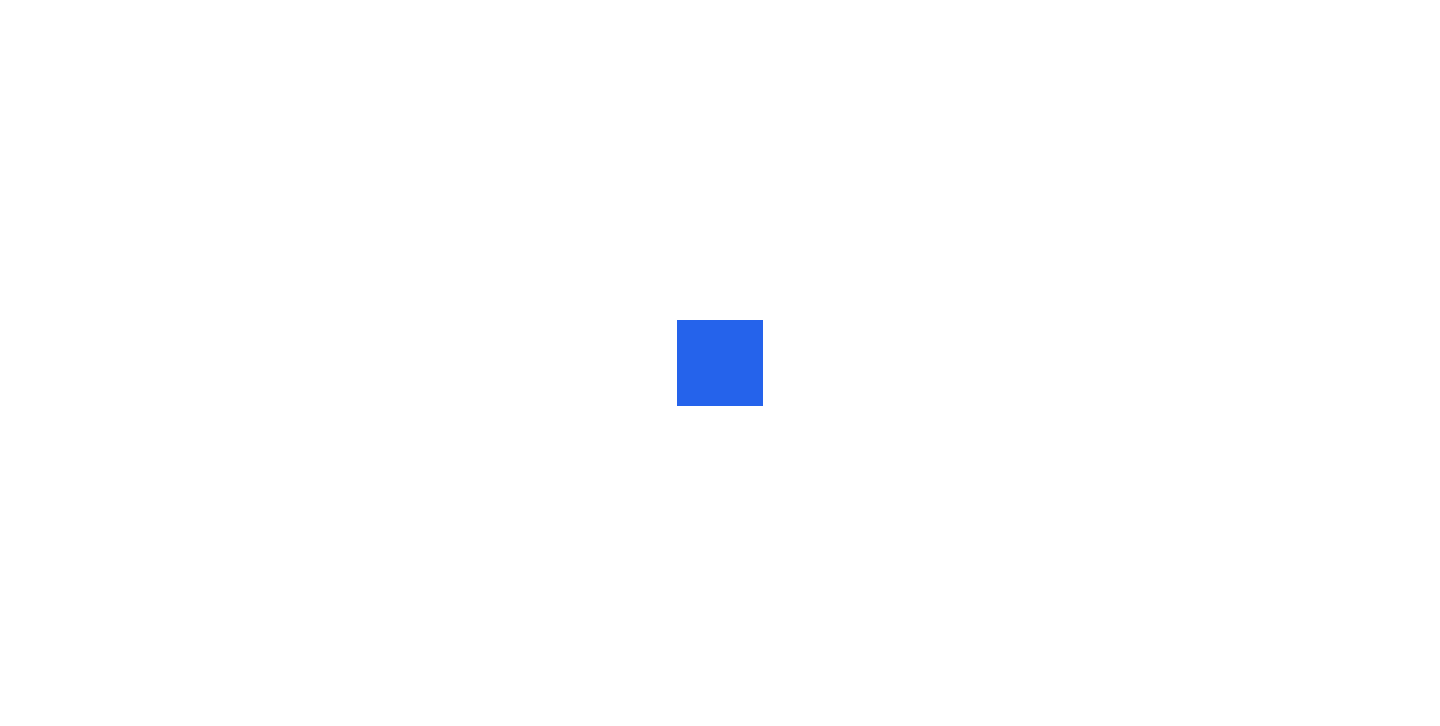 scroll, scrollTop: 0, scrollLeft: 0, axis: both 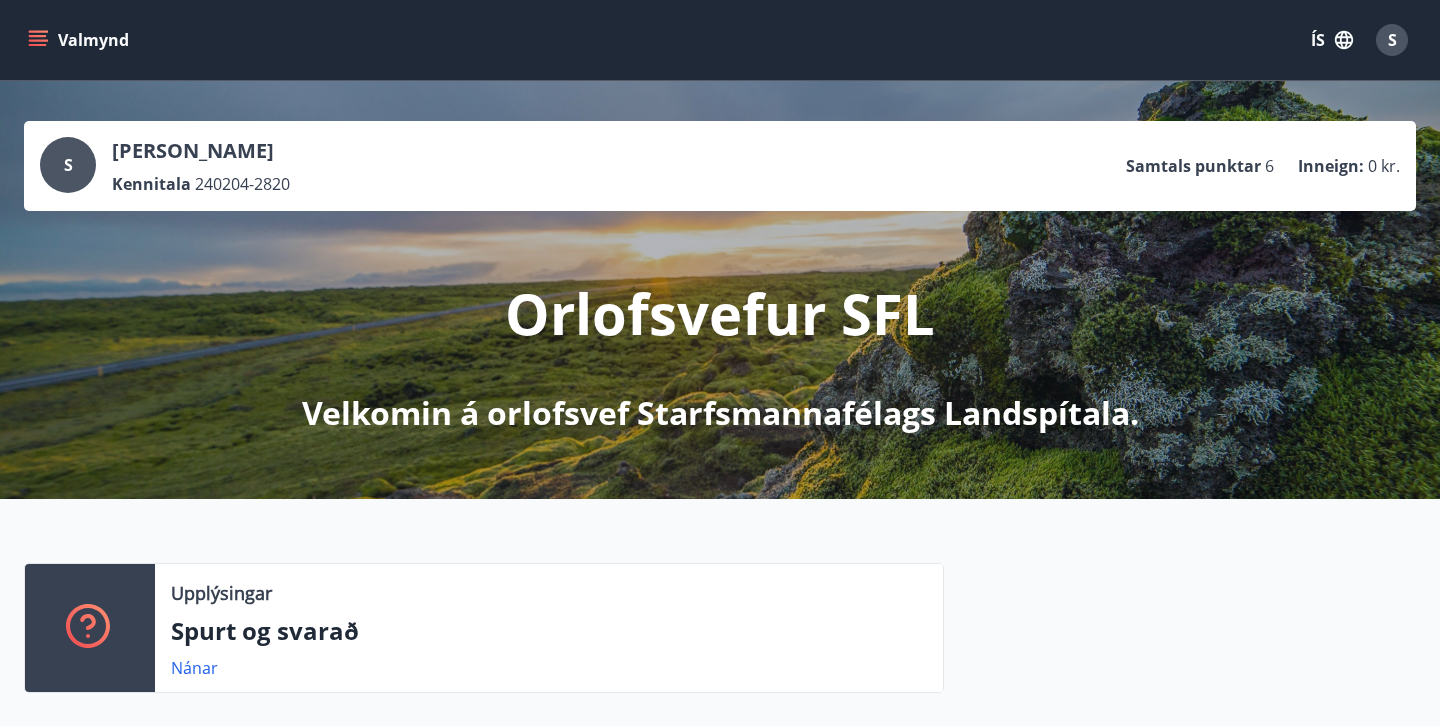 click 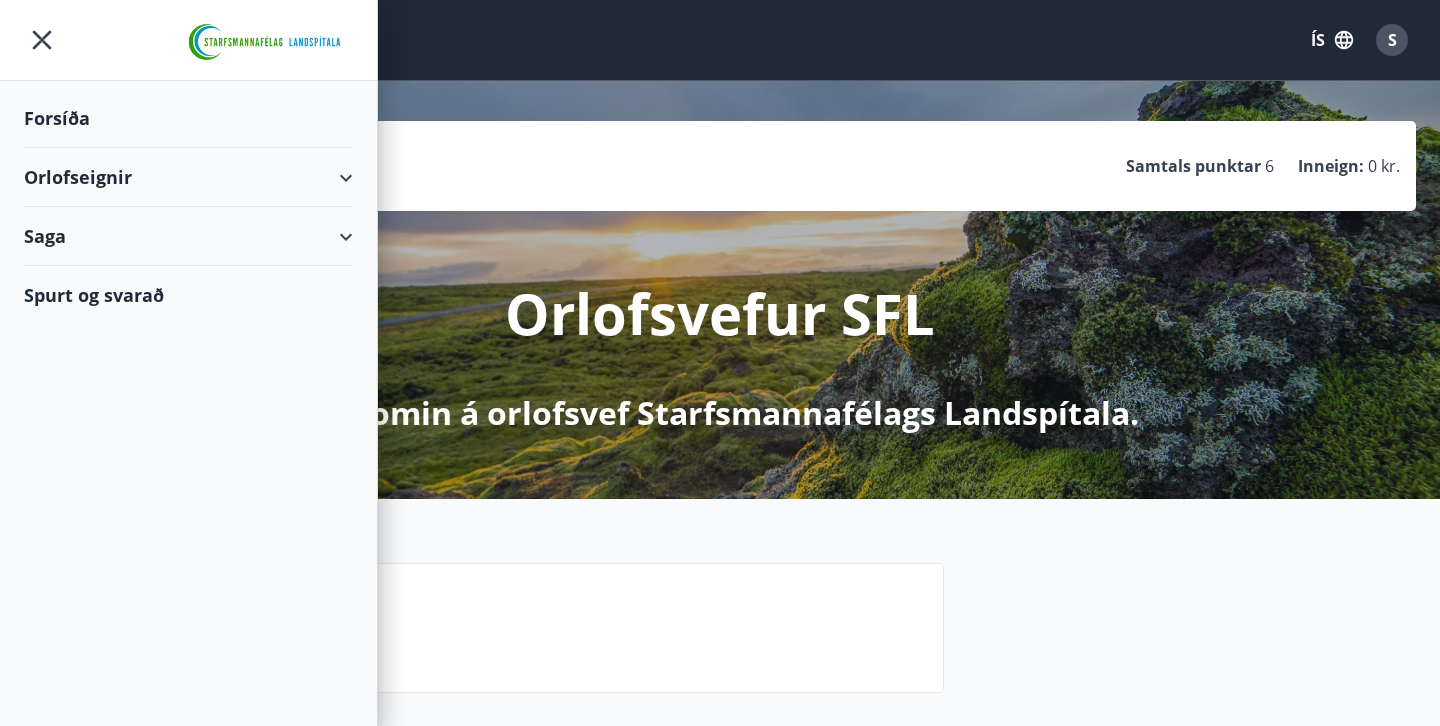 click on "Orlofseignir" at bounding box center [188, 177] 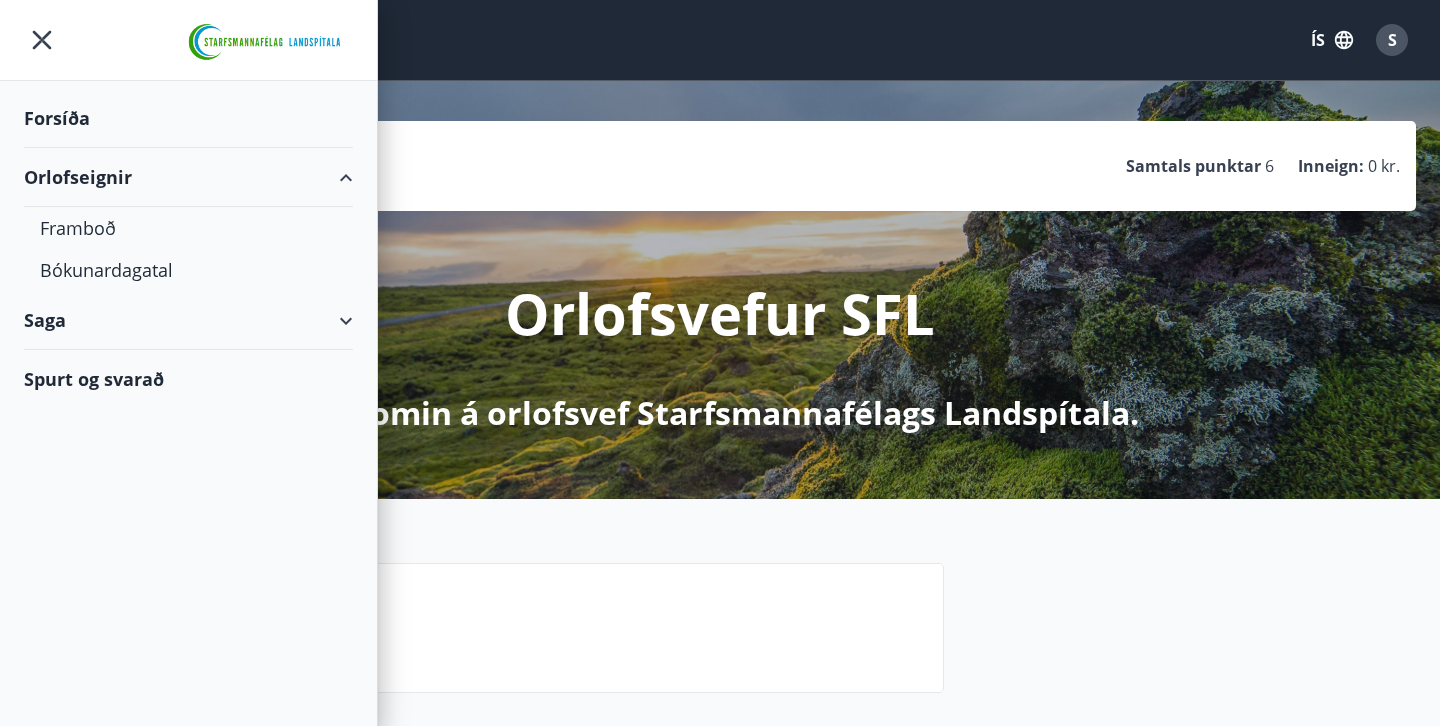 click on "Orlofseignir" at bounding box center [188, 177] 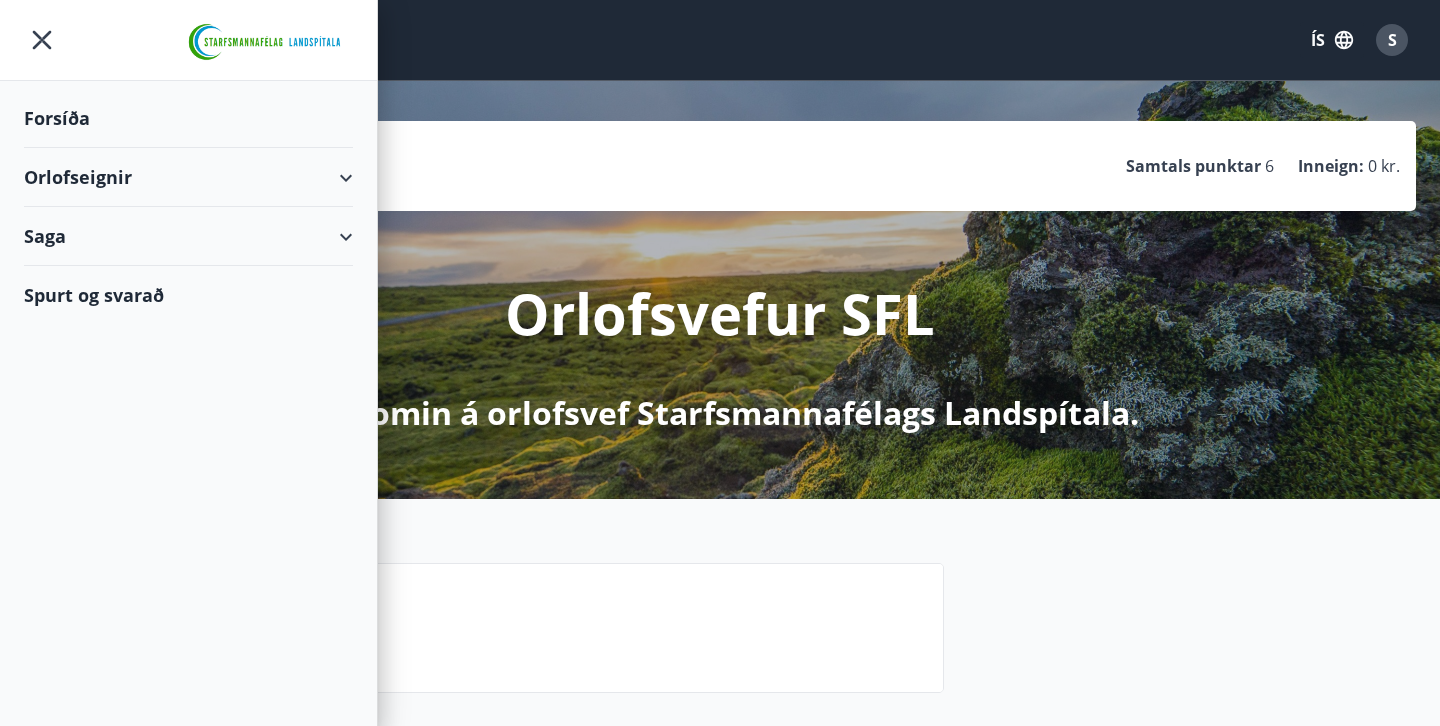 click on "Orlofseignir" at bounding box center (188, 177) 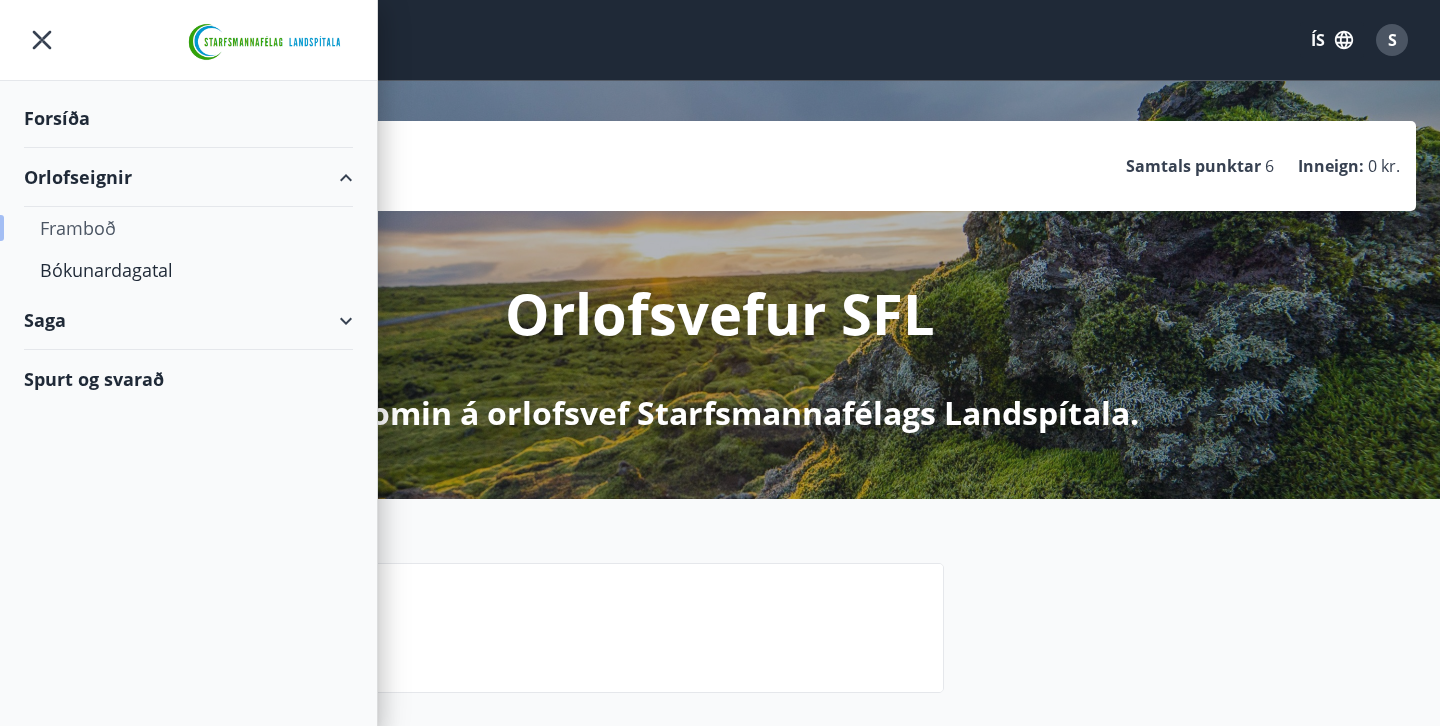 click on "Framboð" at bounding box center [188, 228] 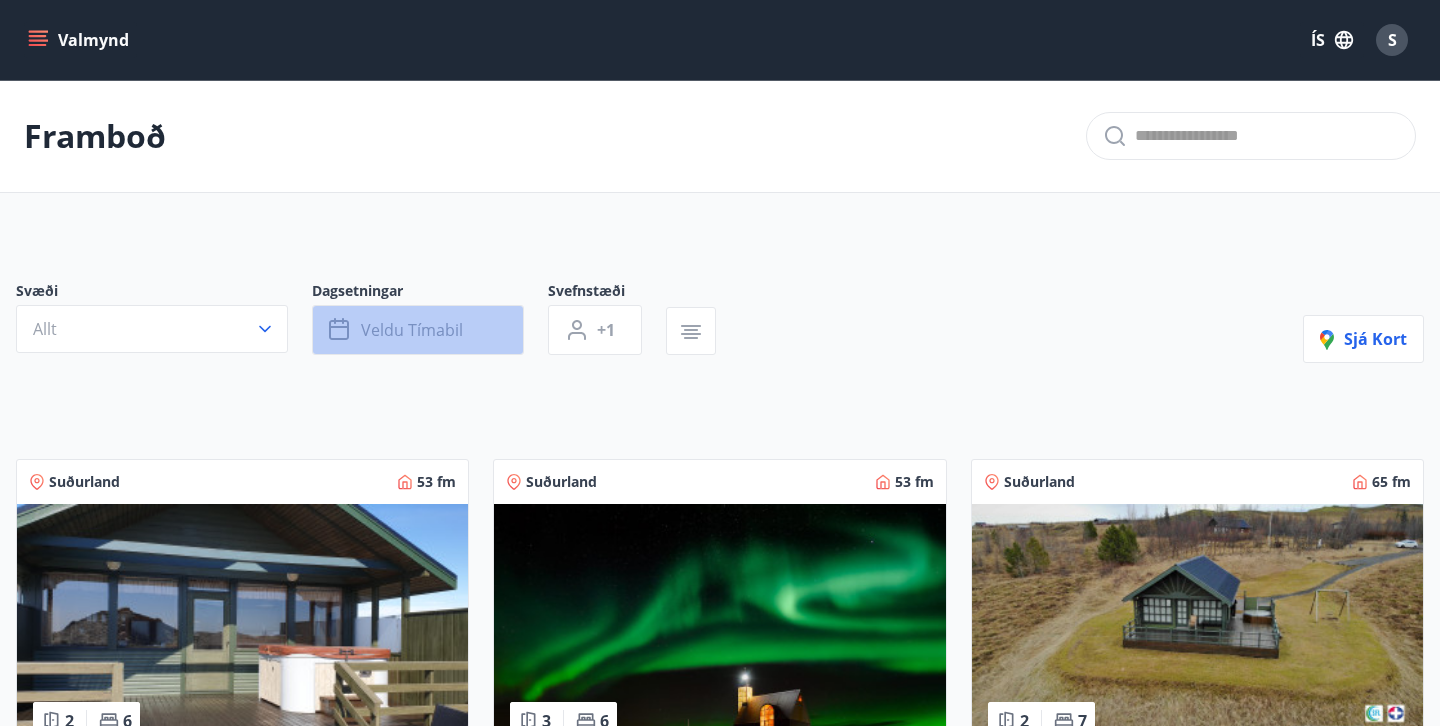 click on "Veldu tímabil" at bounding box center (412, 330) 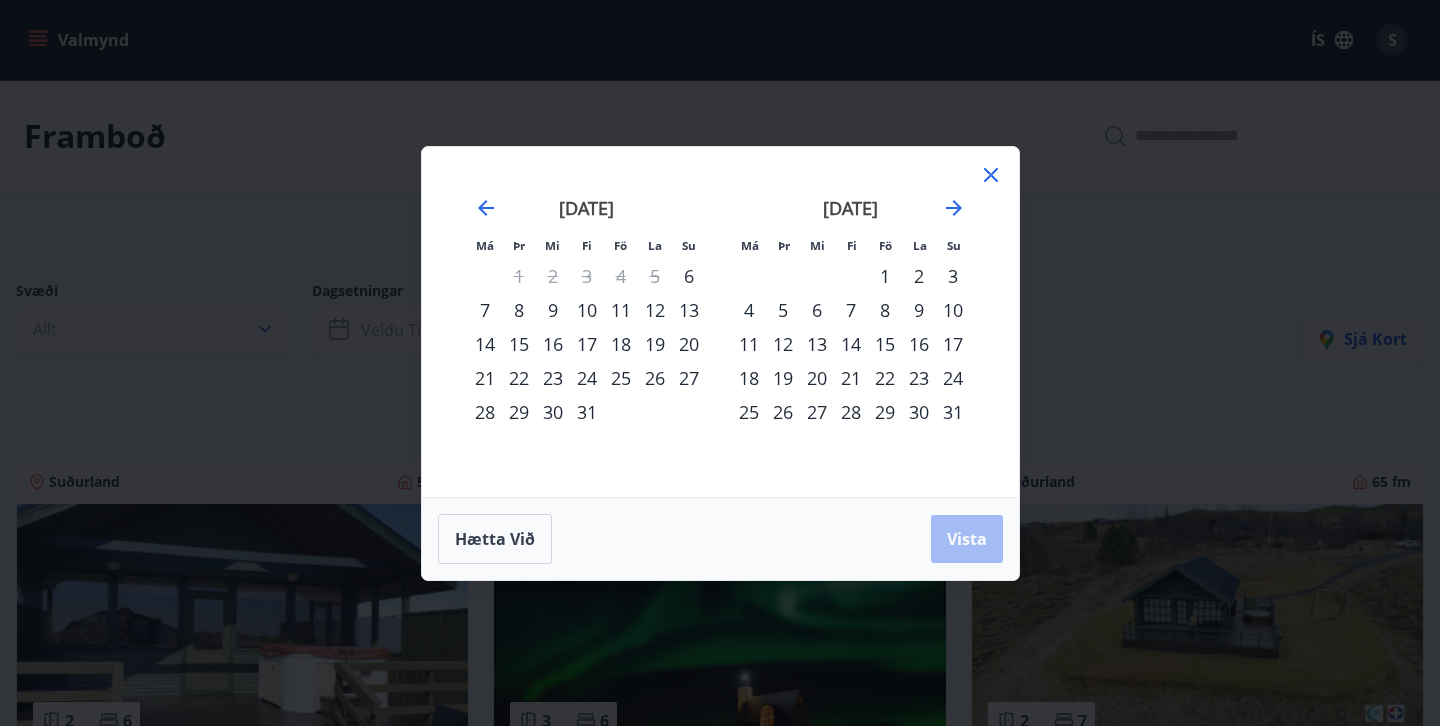 click on "25" at bounding box center (749, 412) 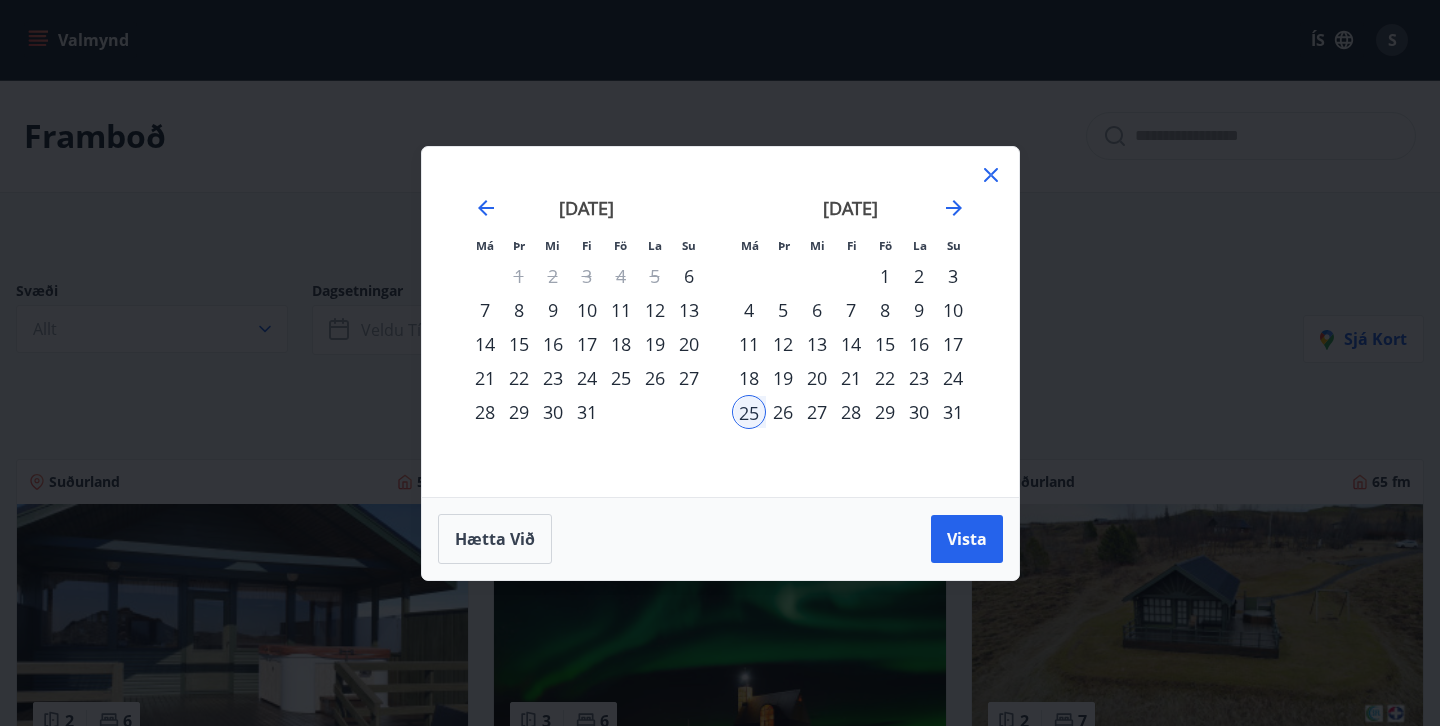 click on "28" at bounding box center [851, 412] 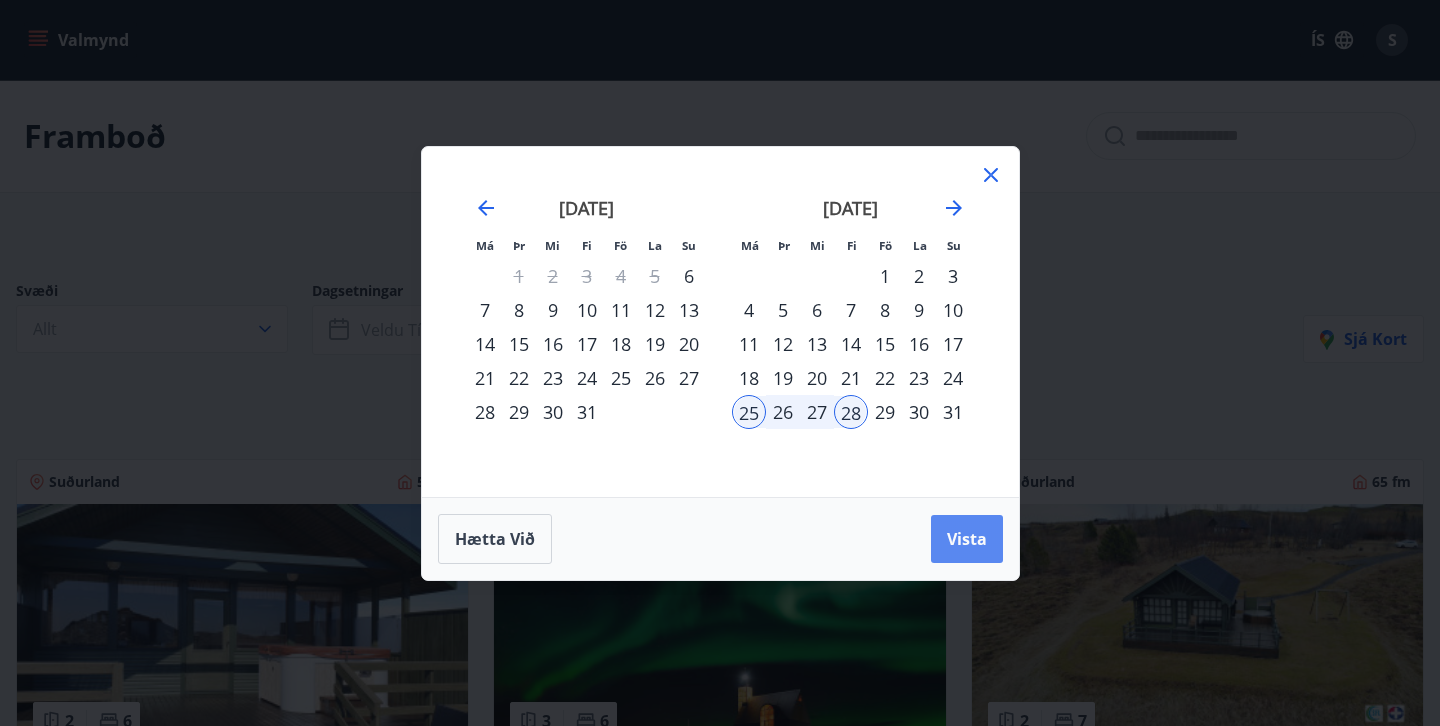 click on "Vista" at bounding box center (967, 539) 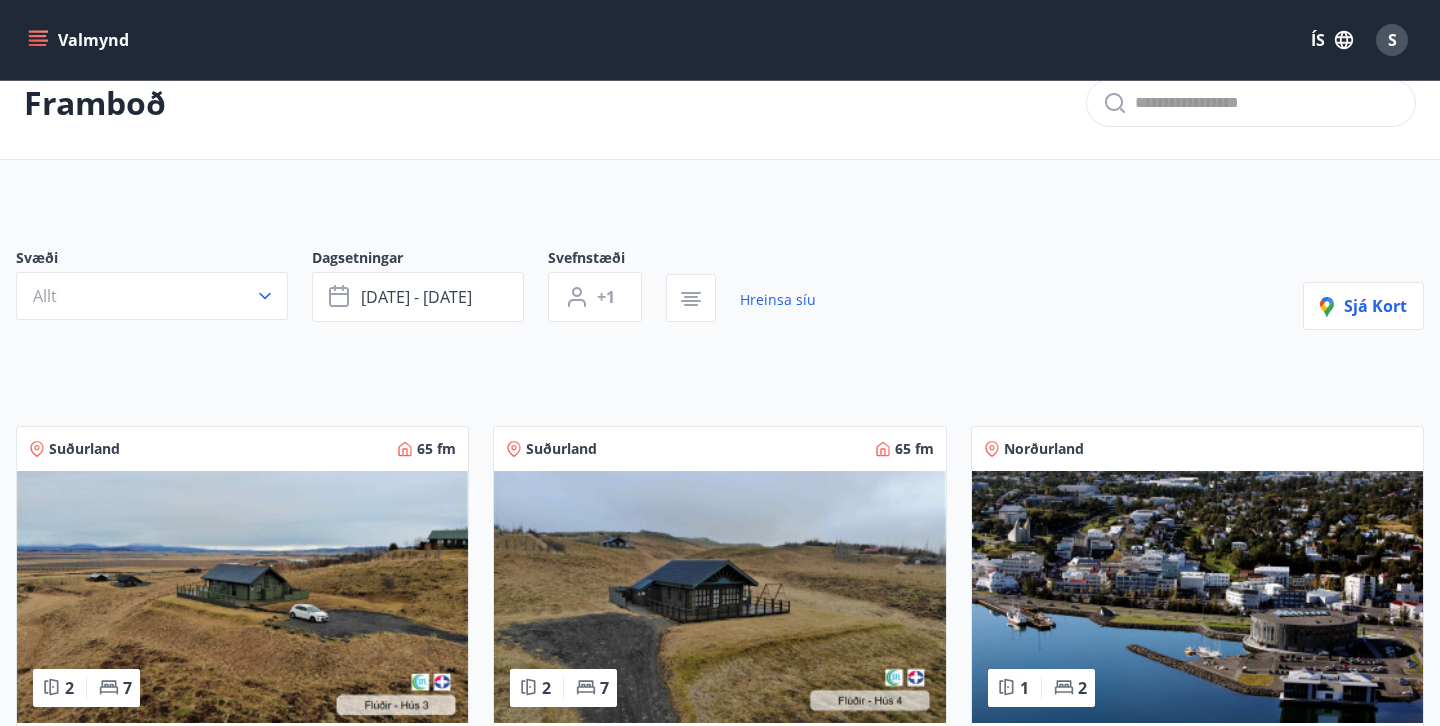 scroll, scrollTop: 19, scrollLeft: 0, axis: vertical 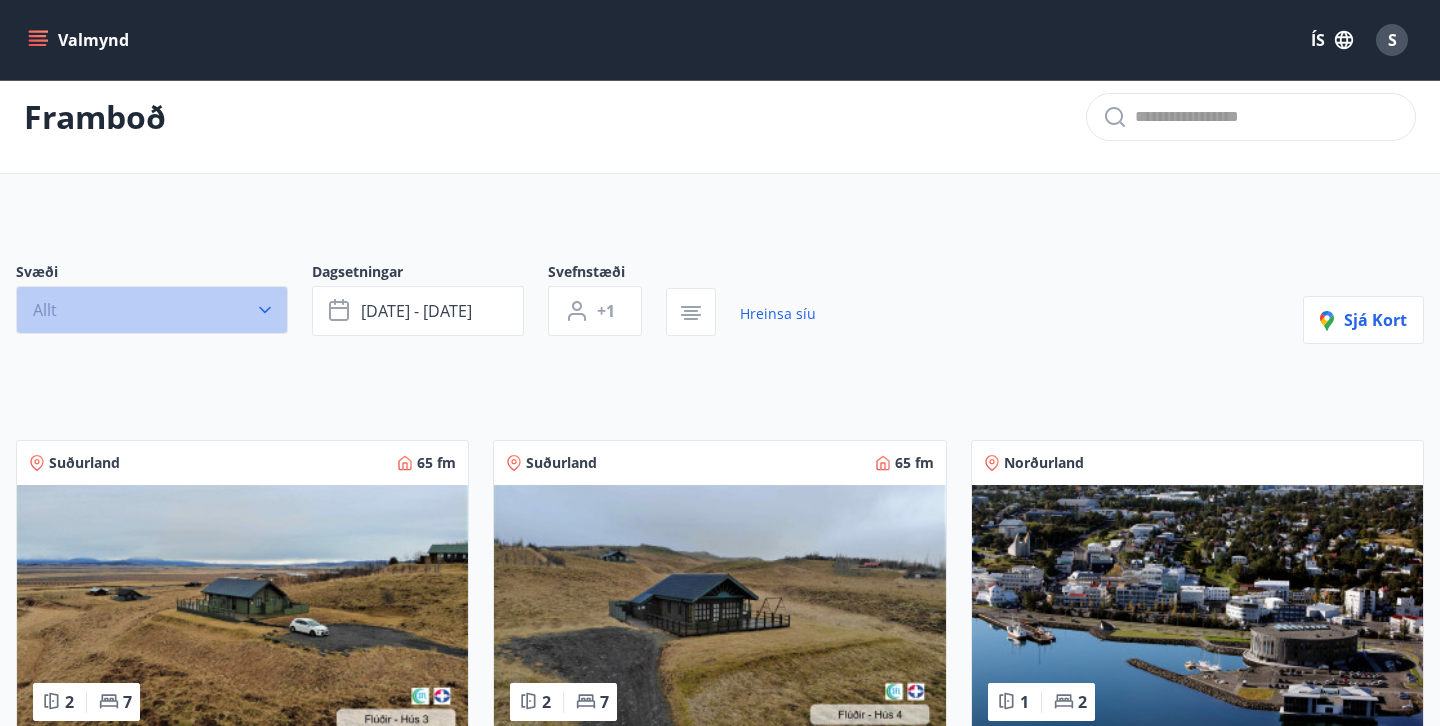click on "Allt" at bounding box center (152, 310) 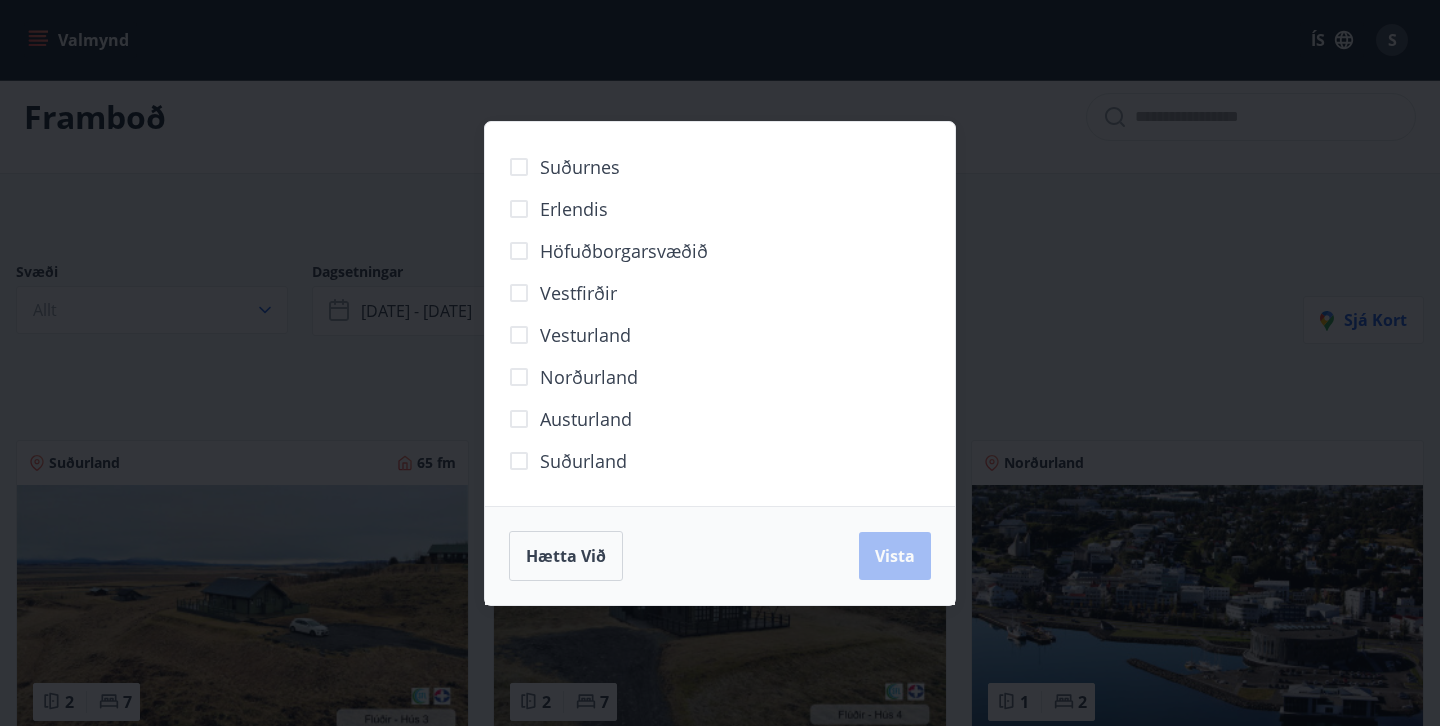 click on "Norðurland" at bounding box center [589, 377] 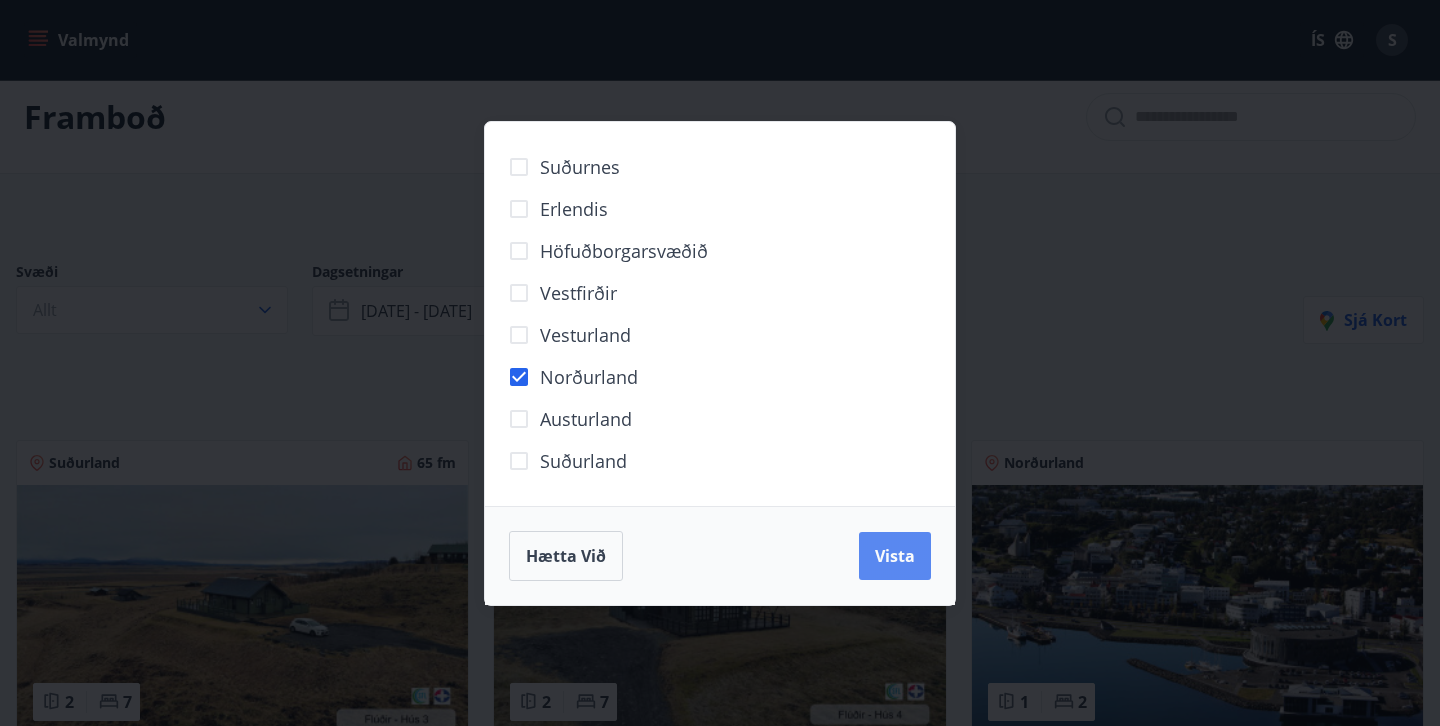 click on "Vista" at bounding box center (895, 556) 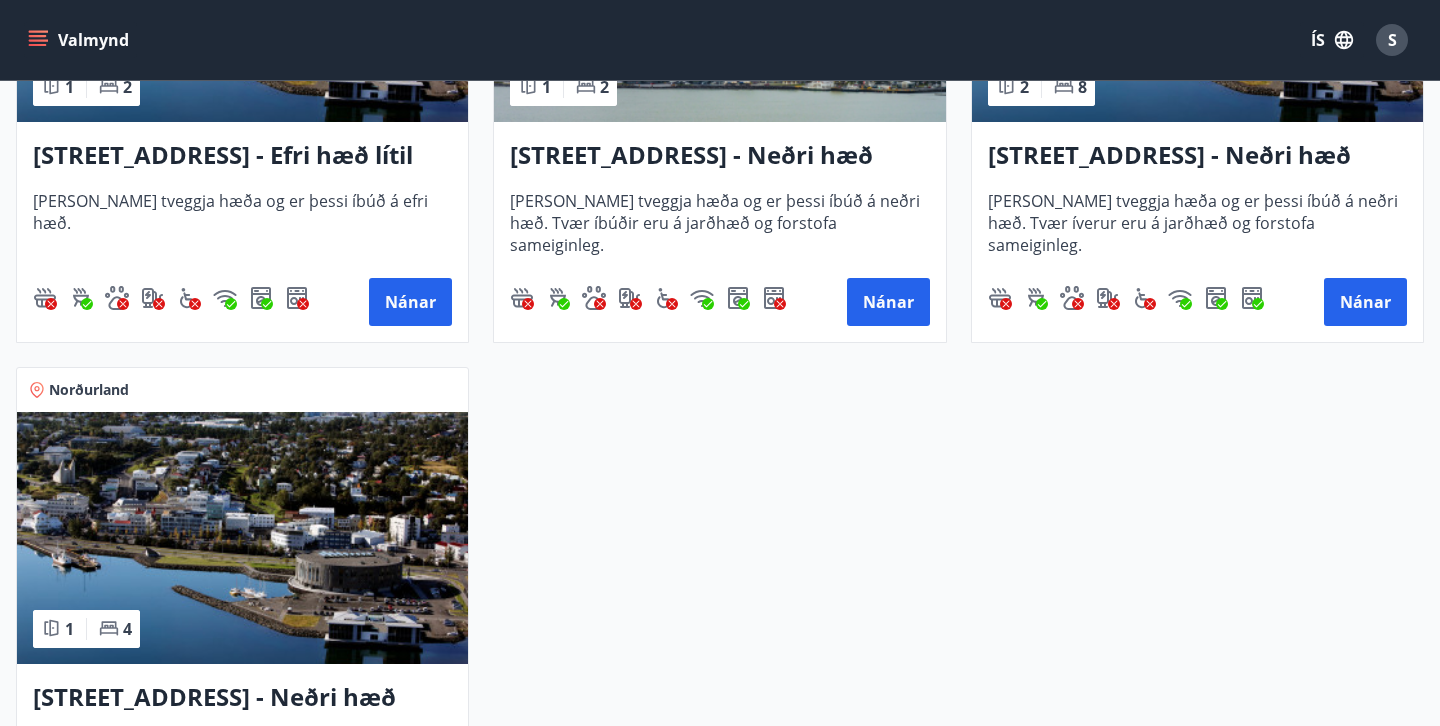 scroll, scrollTop: 172, scrollLeft: 0, axis: vertical 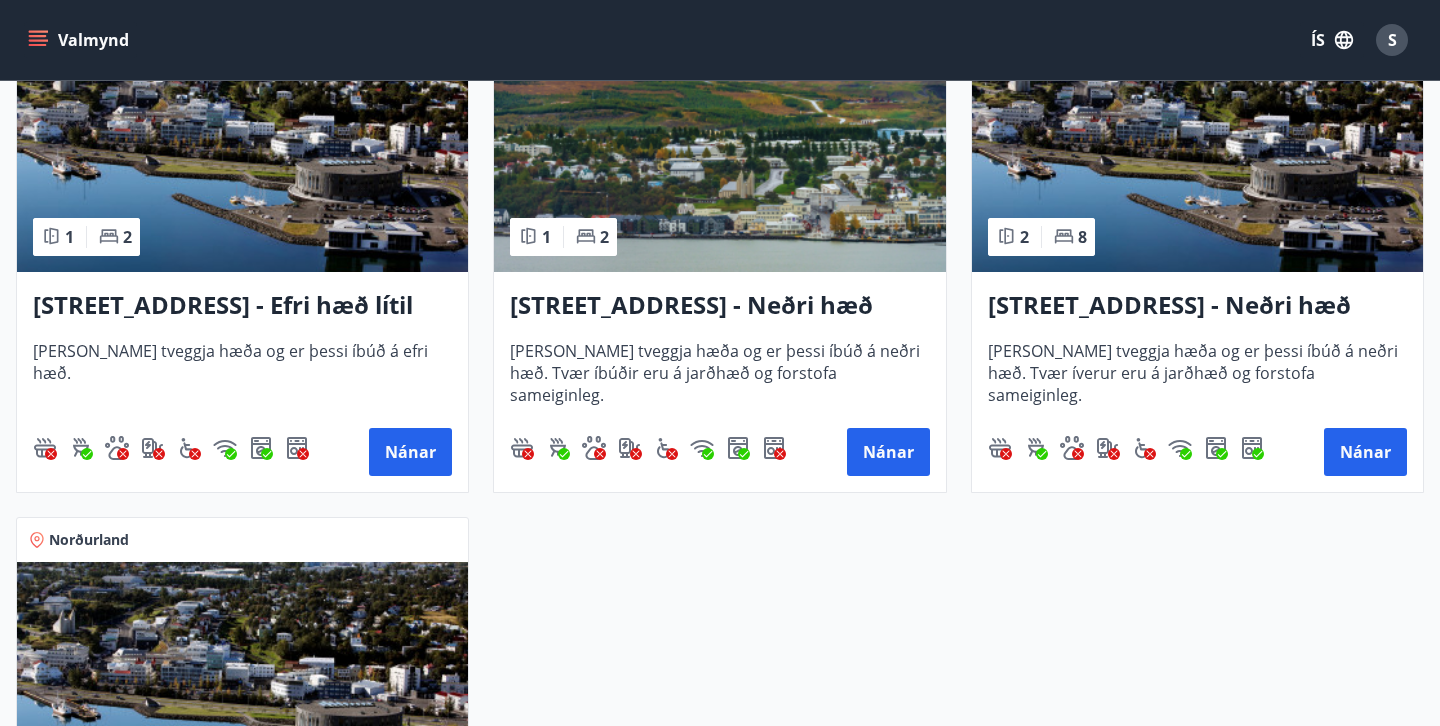 click at bounding box center (242, 688) 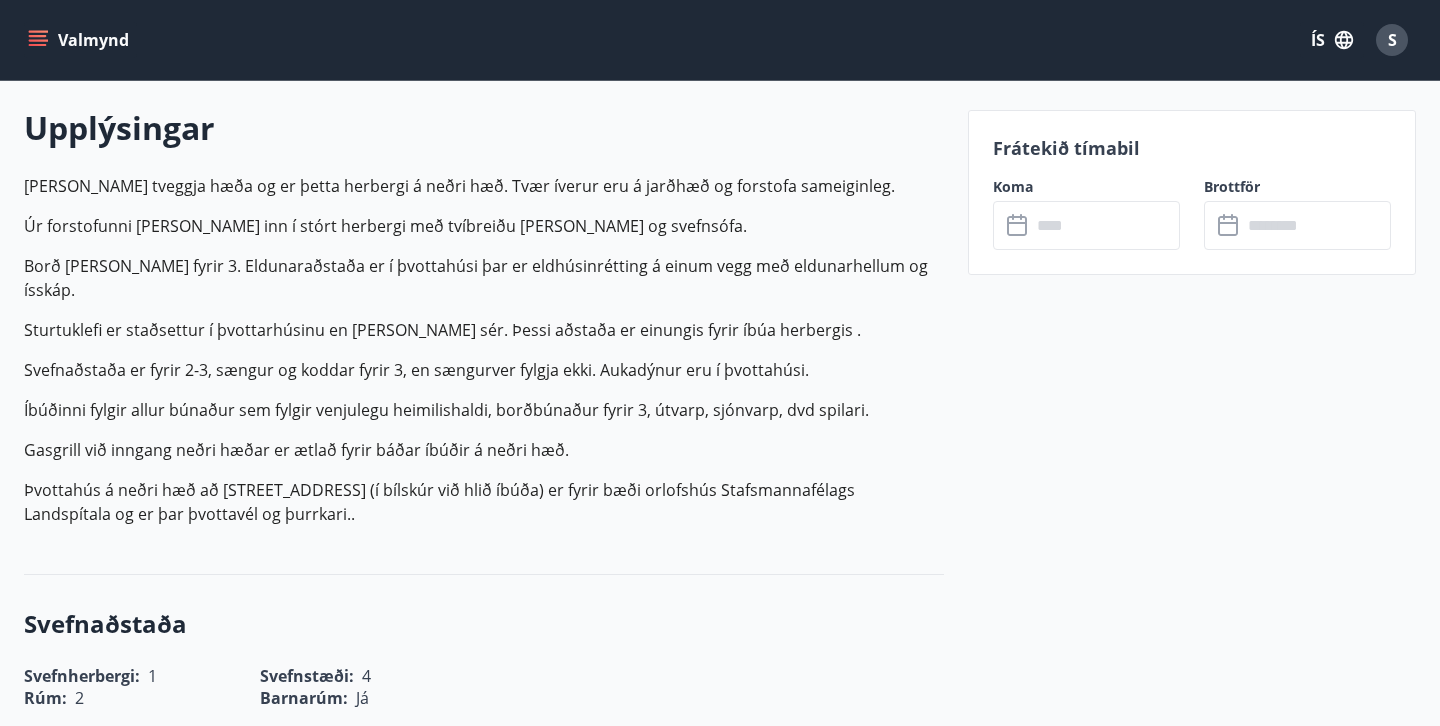 scroll, scrollTop: 629, scrollLeft: 0, axis: vertical 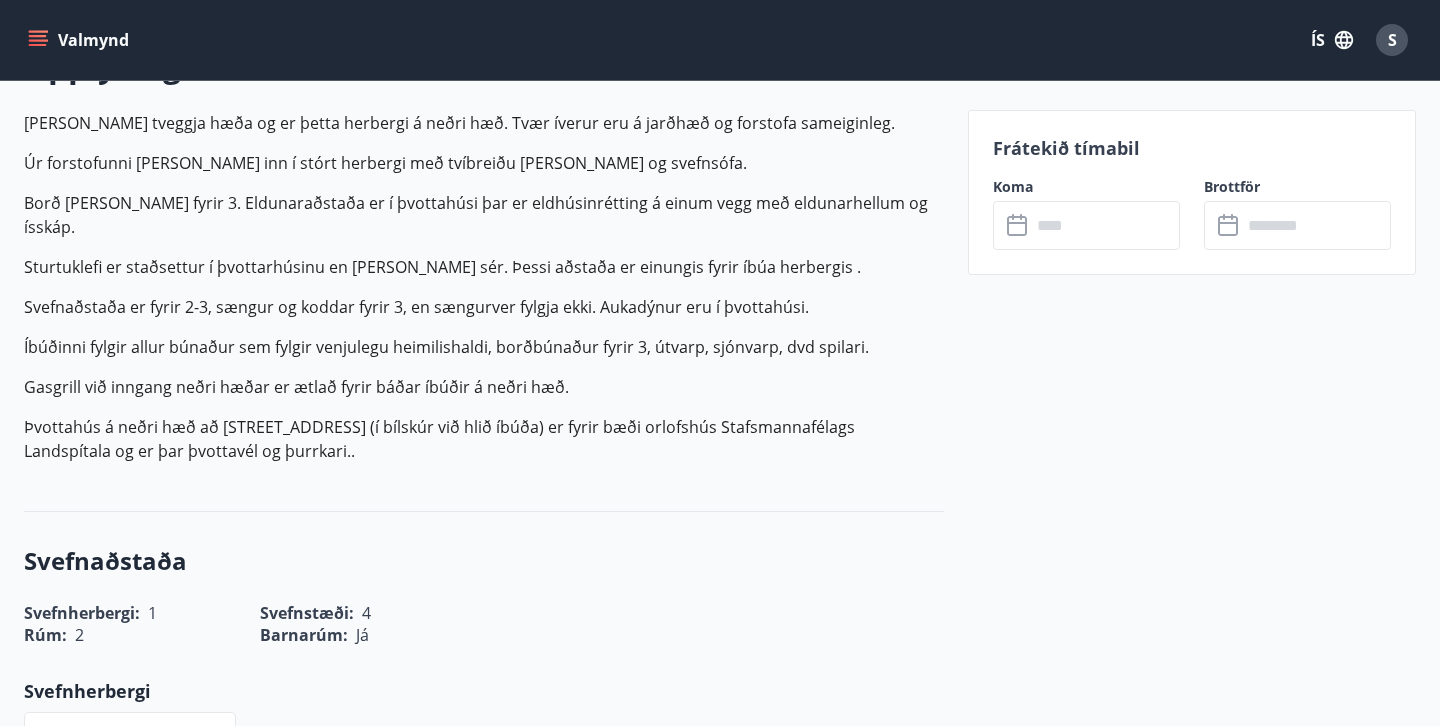 click at bounding box center [1105, 225] 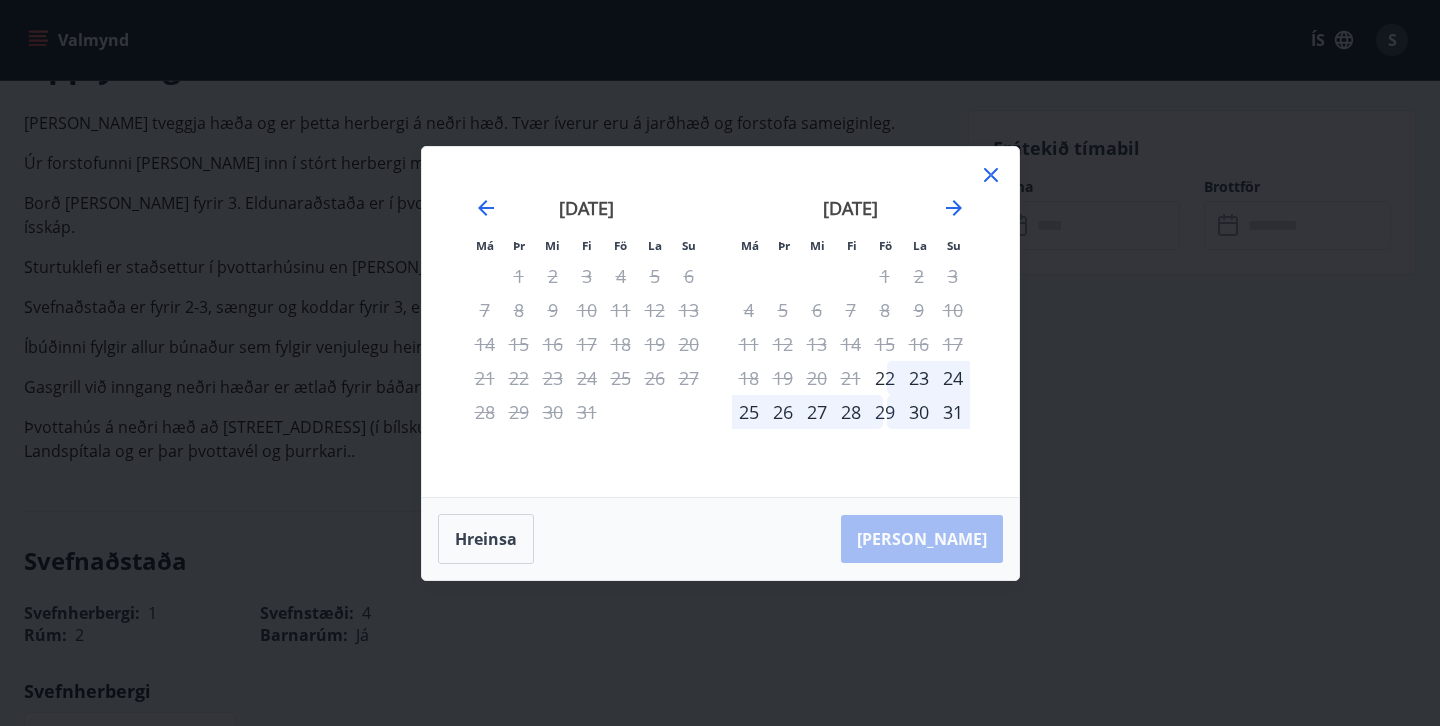 click on "25" at bounding box center (749, 412) 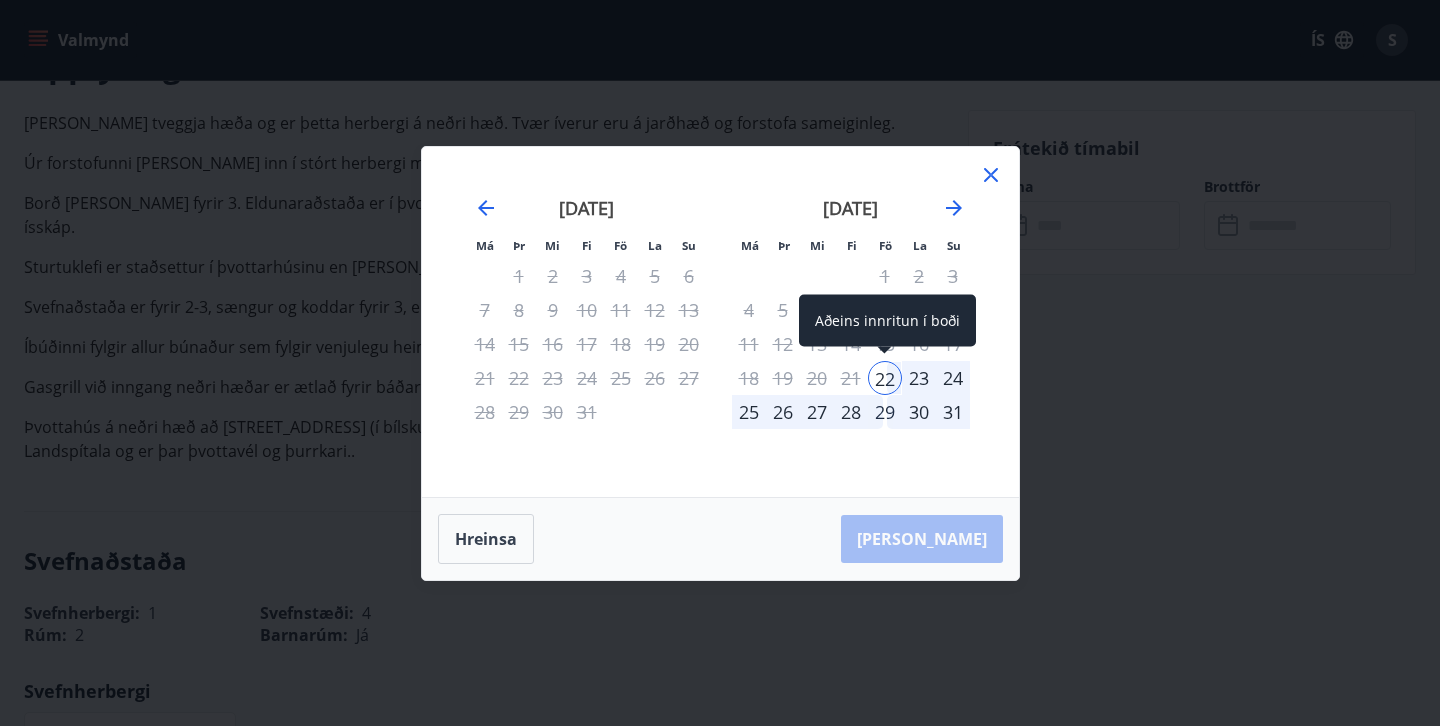 click on "22" at bounding box center (885, 378) 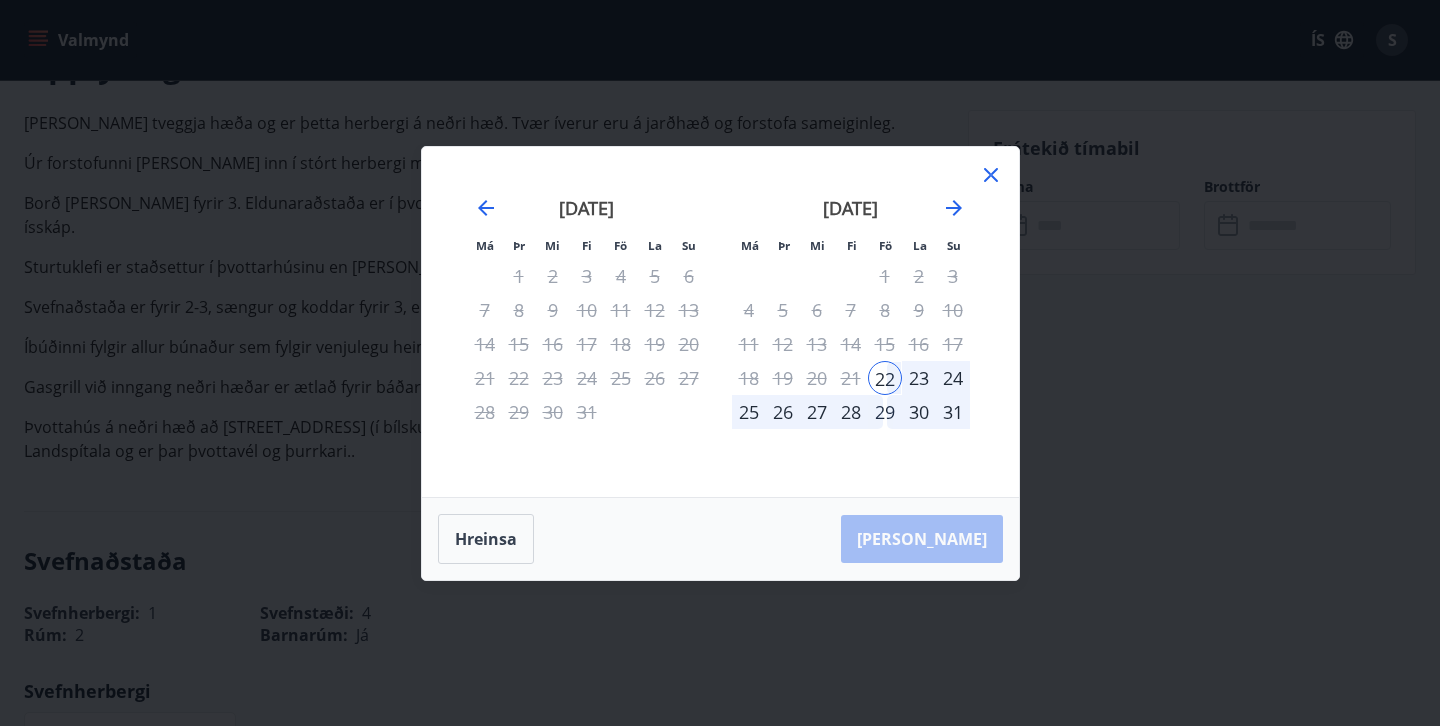 click on "29" at bounding box center [885, 412] 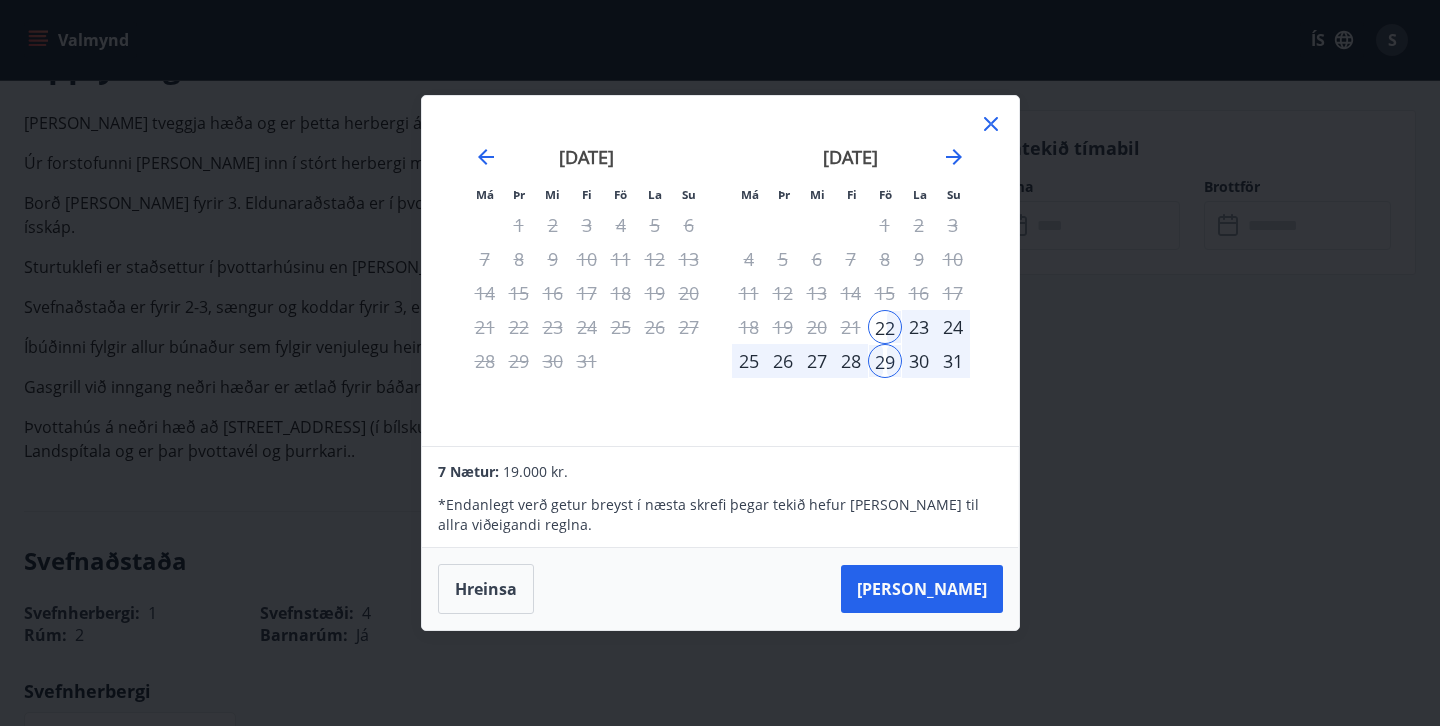 click 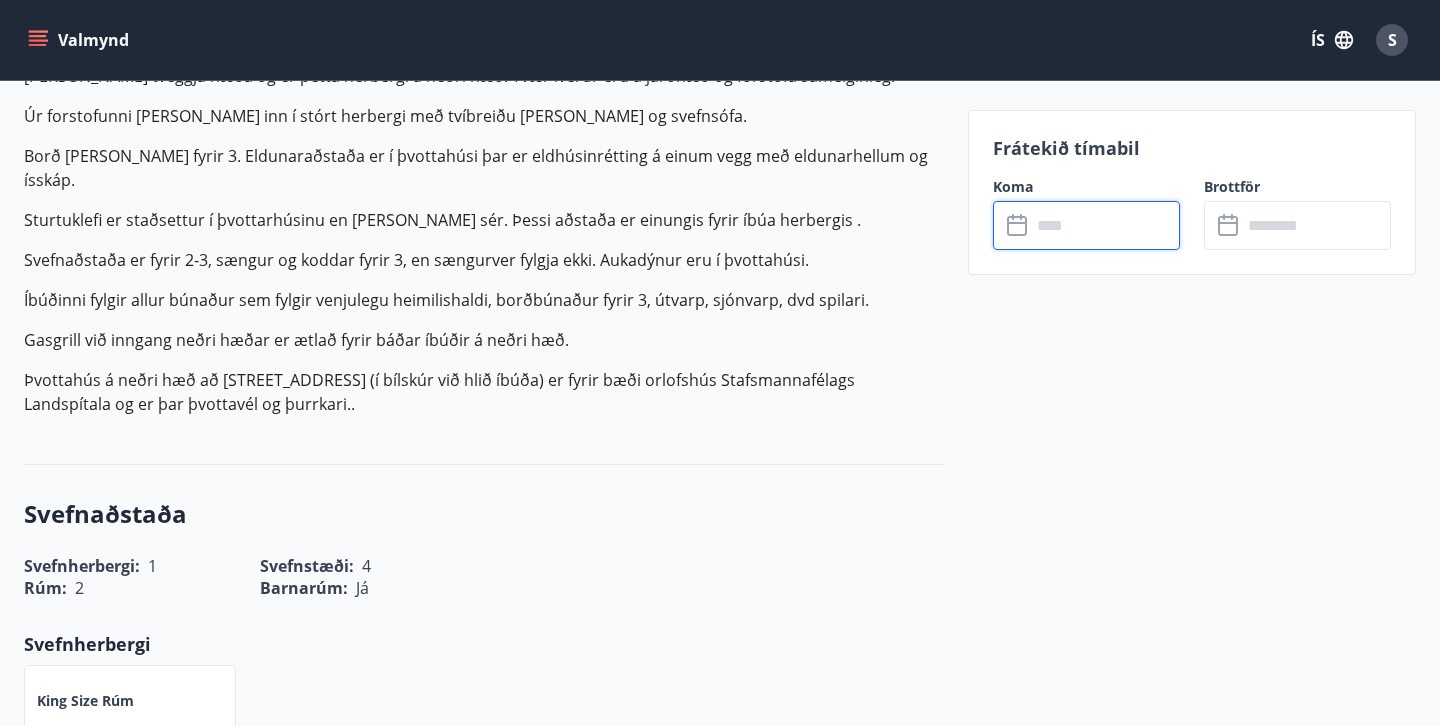 scroll, scrollTop: 552, scrollLeft: 0, axis: vertical 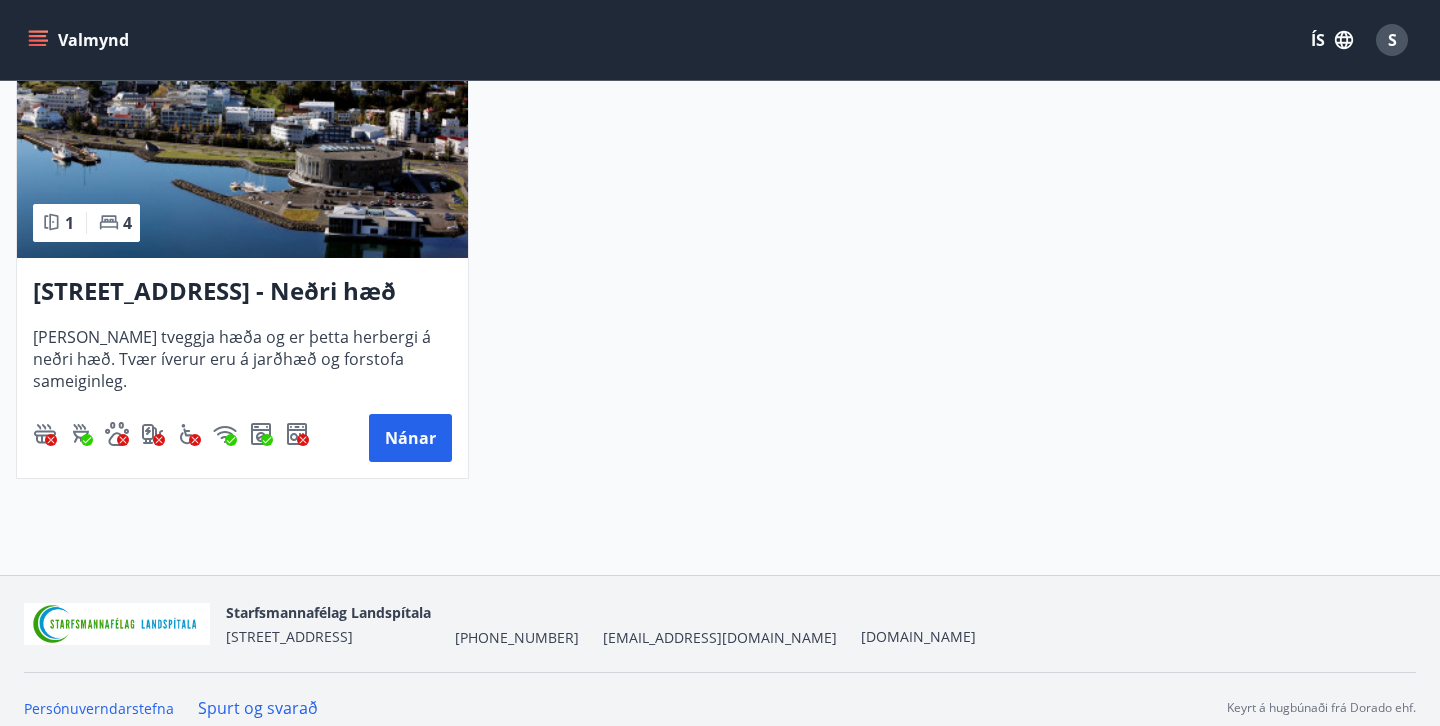 click at bounding box center [242, 132] 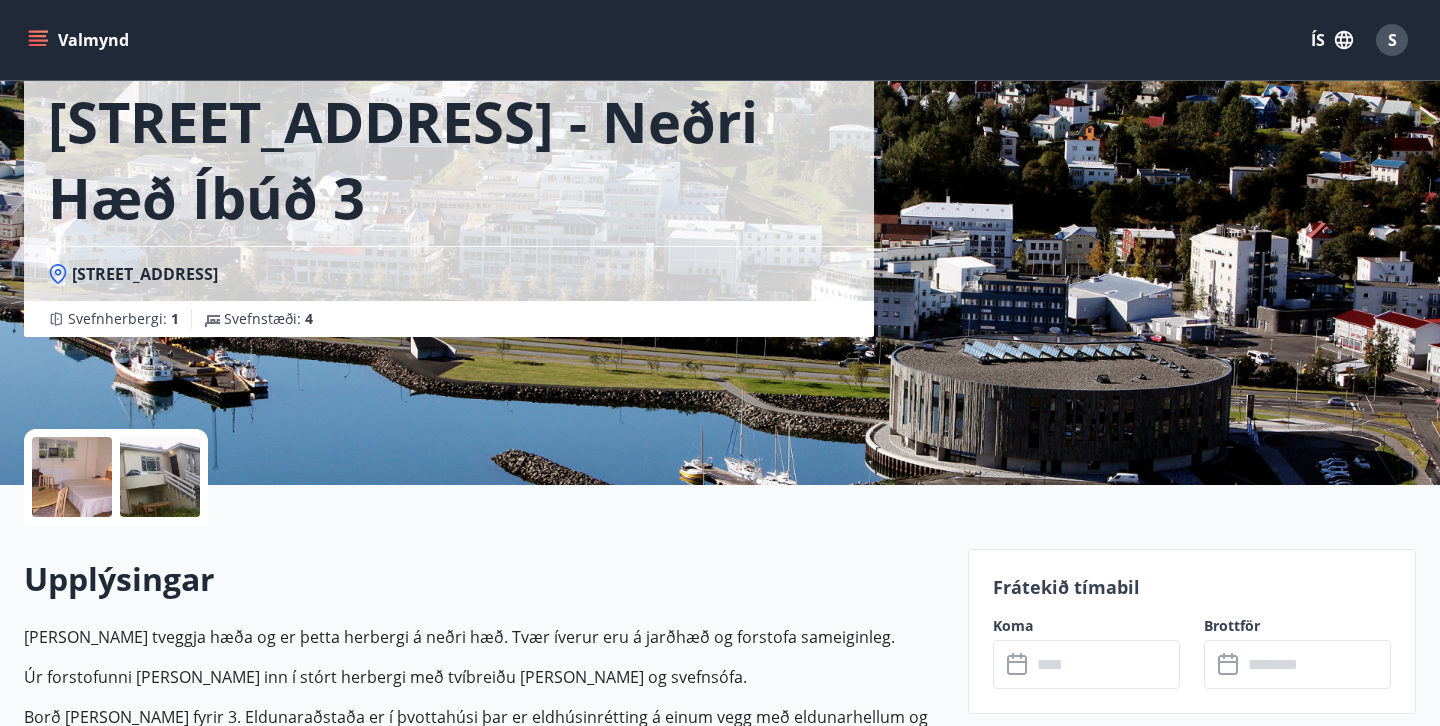 scroll, scrollTop: 388, scrollLeft: 0, axis: vertical 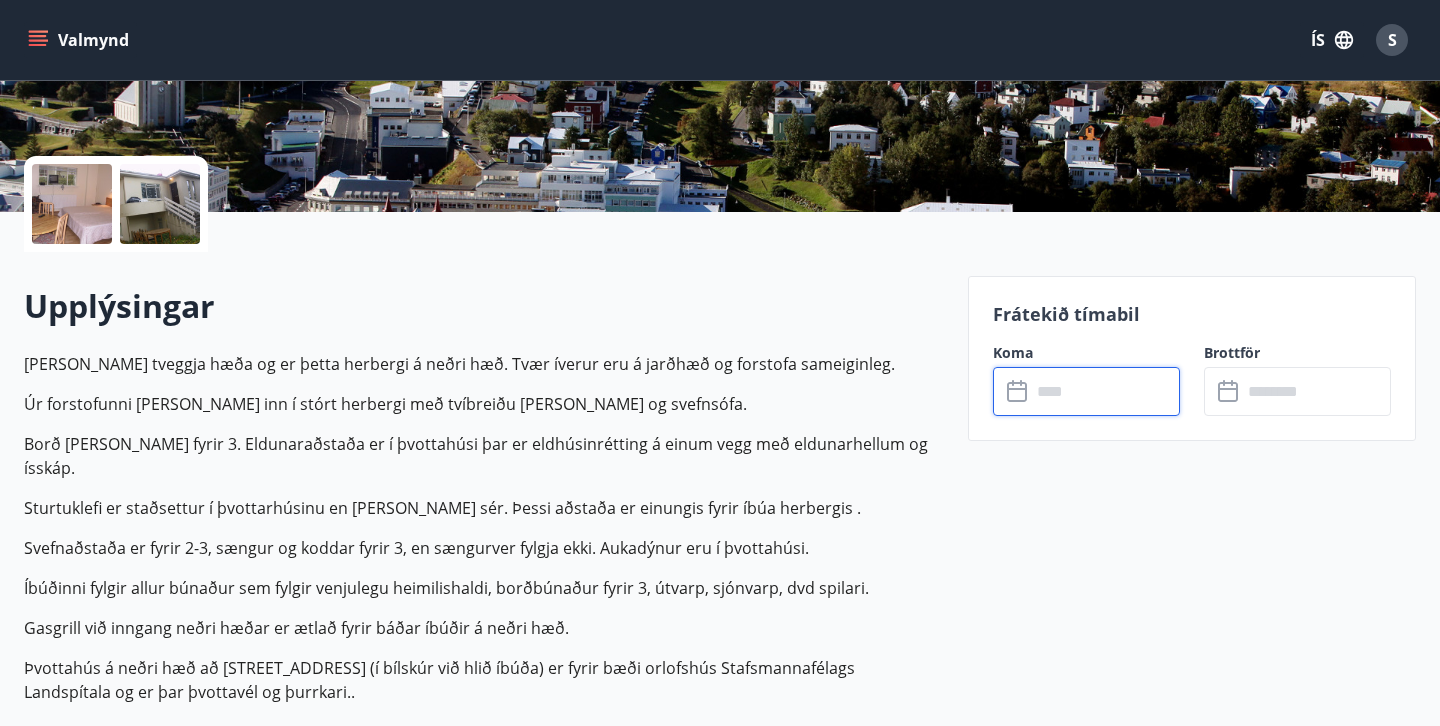 click at bounding box center (1105, 391) 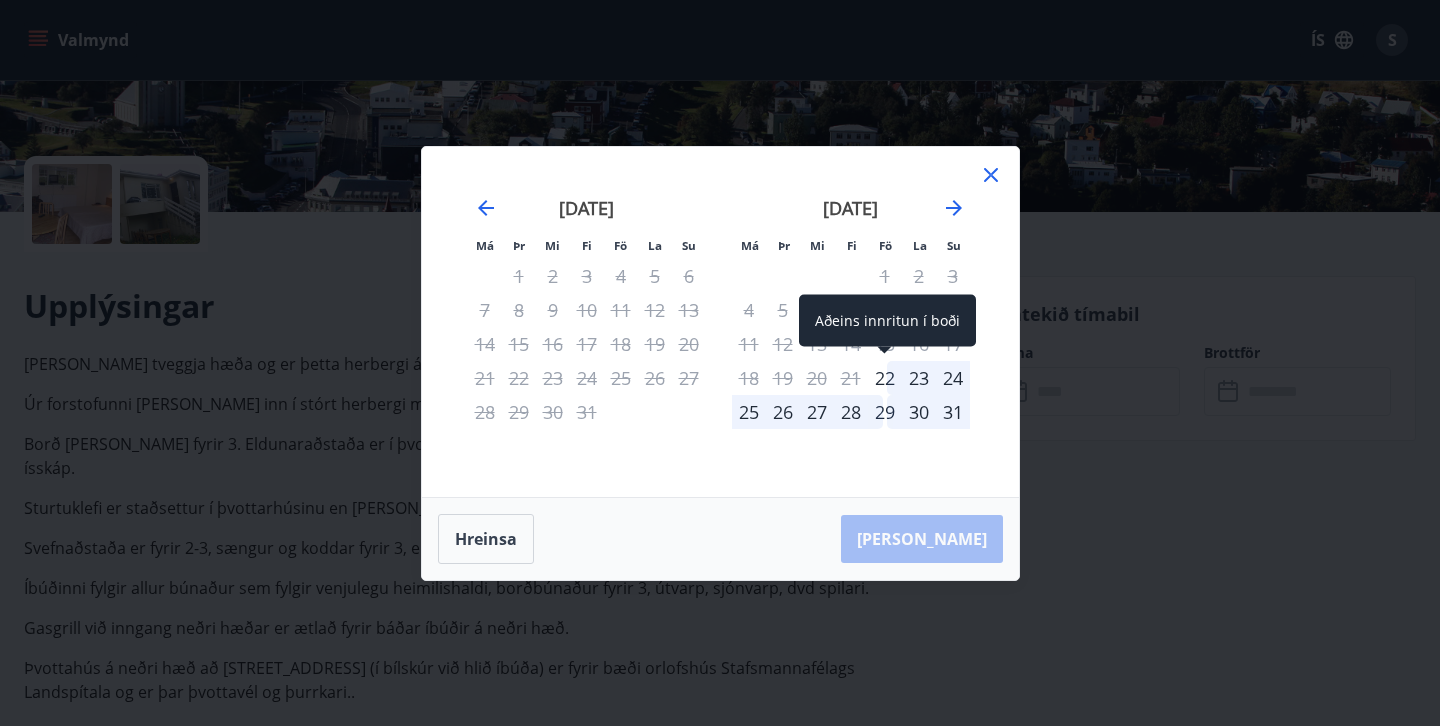 click on "22" at bounding box center [885, 378] 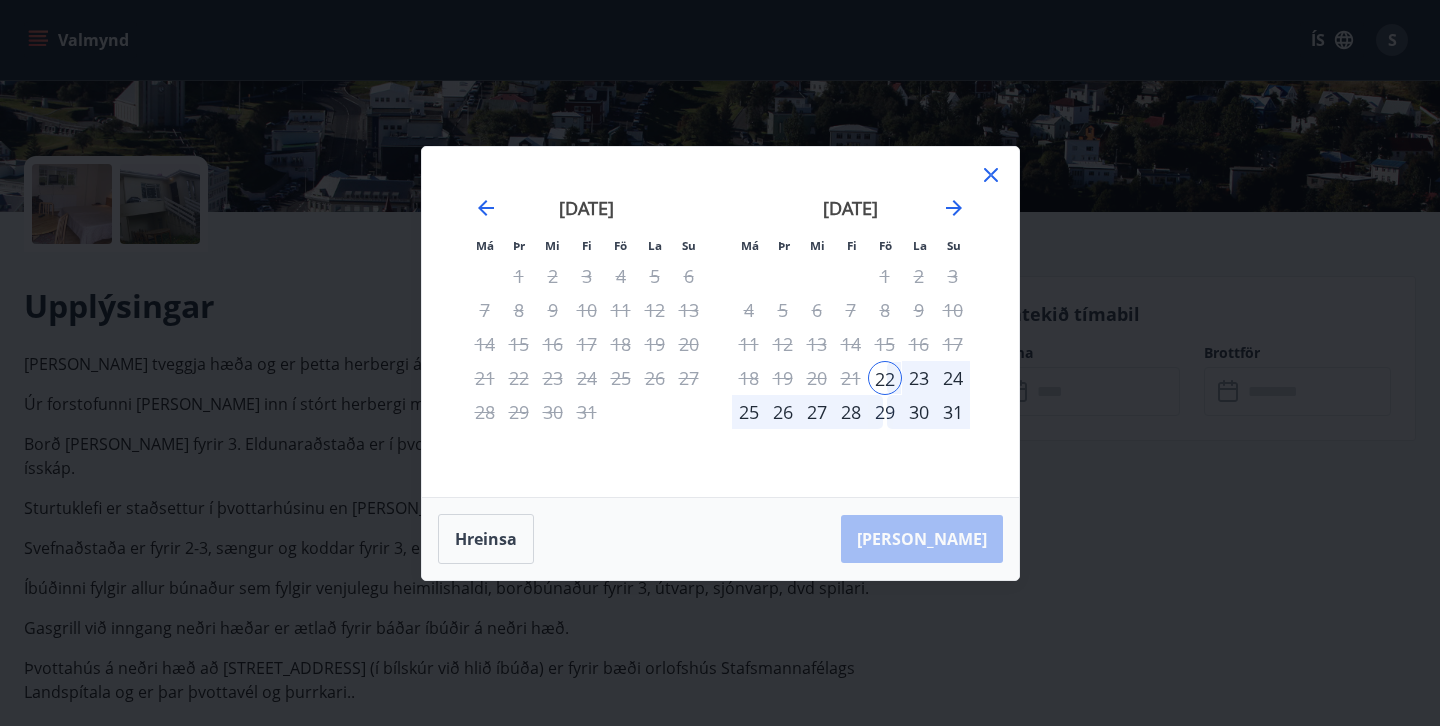 click on "29" at bounding box center [885, 412] 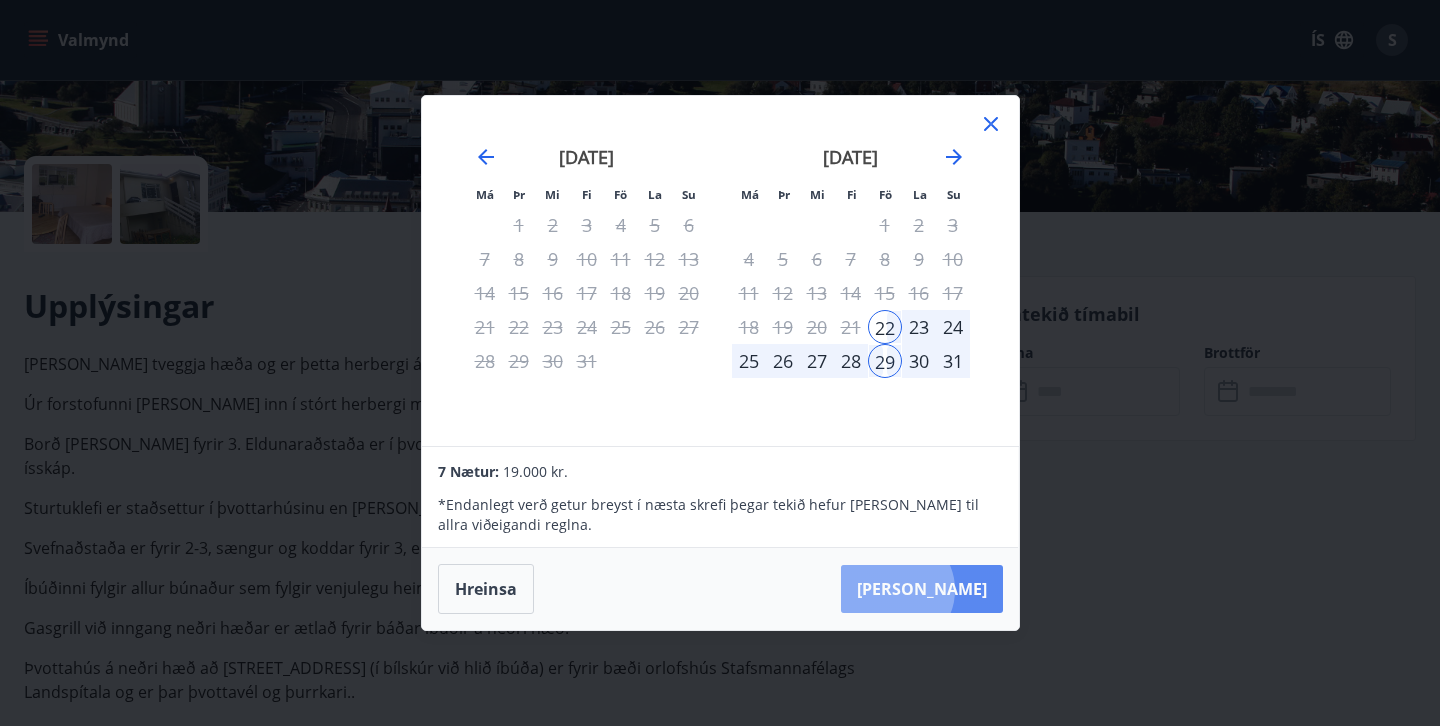 click on "Taka Frá" at bounding box center (922, 589) 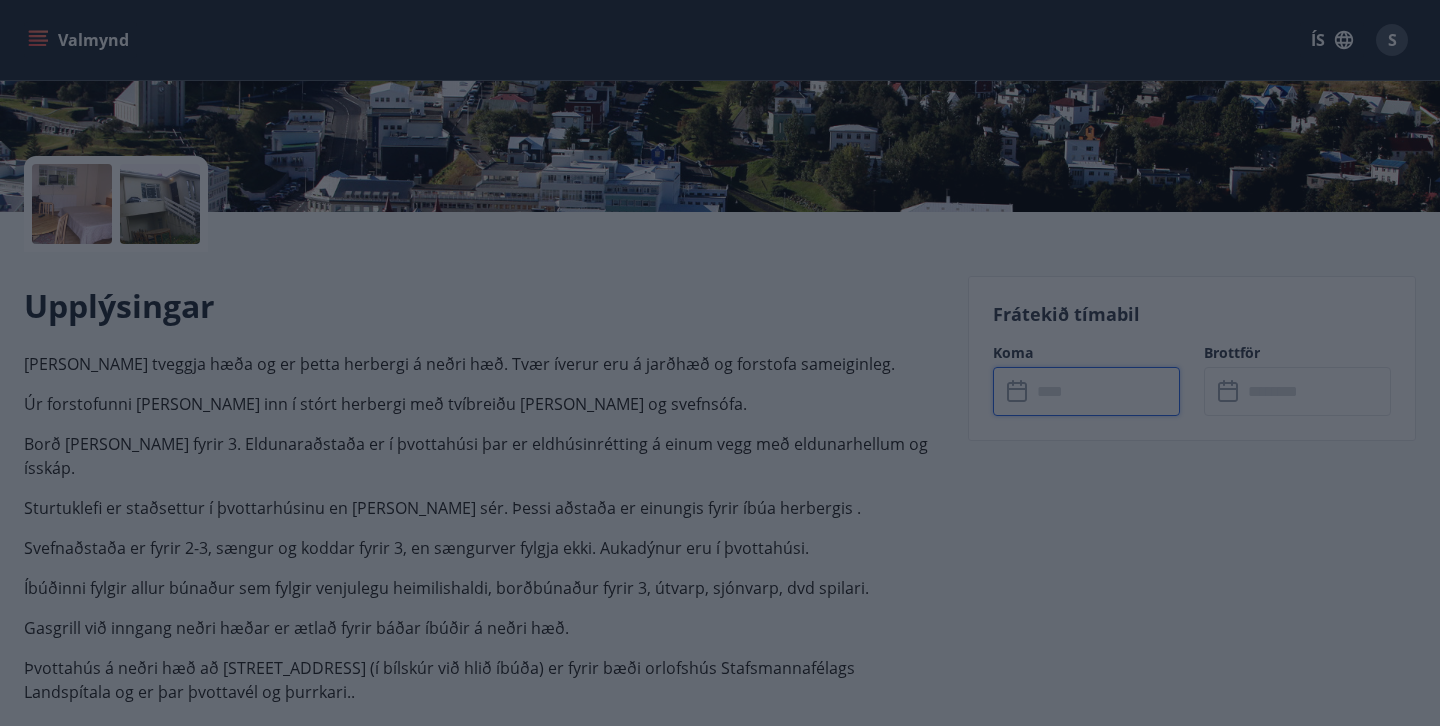 type on "******" 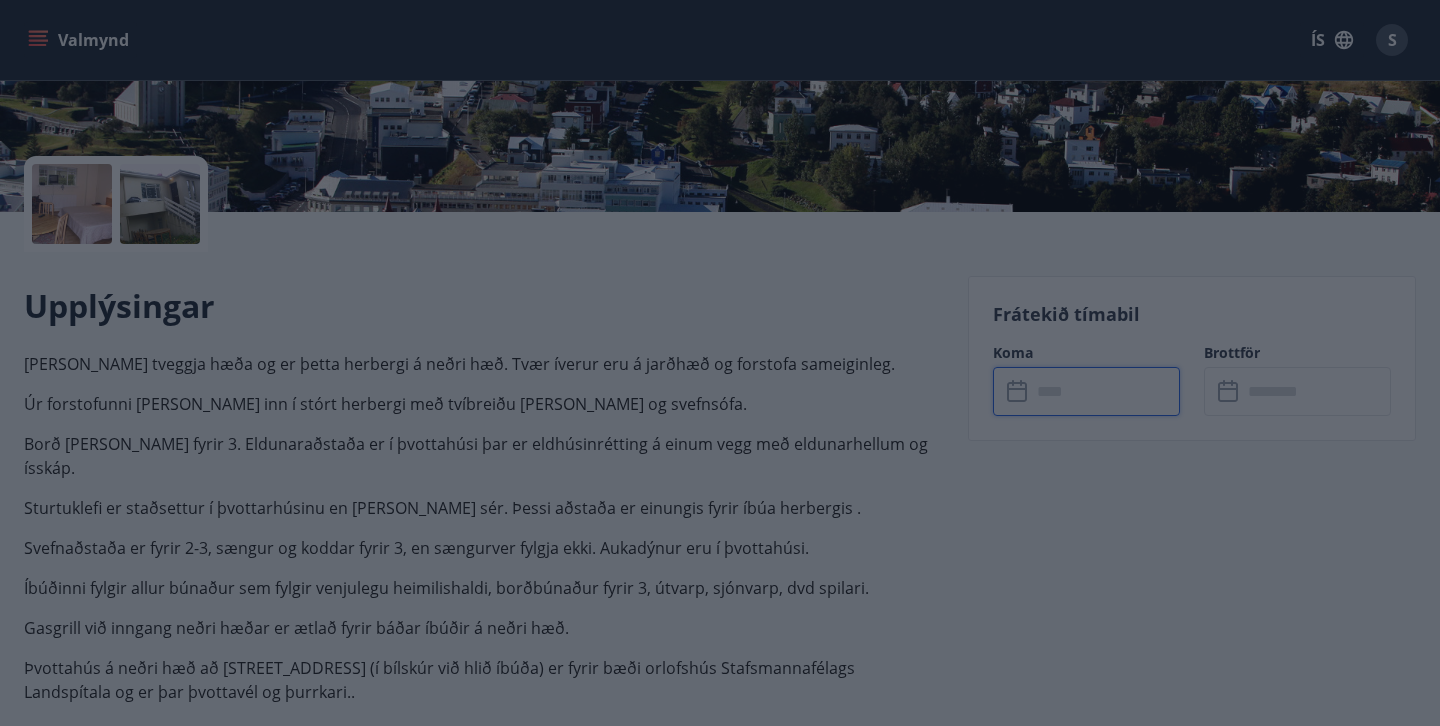 type on "******" 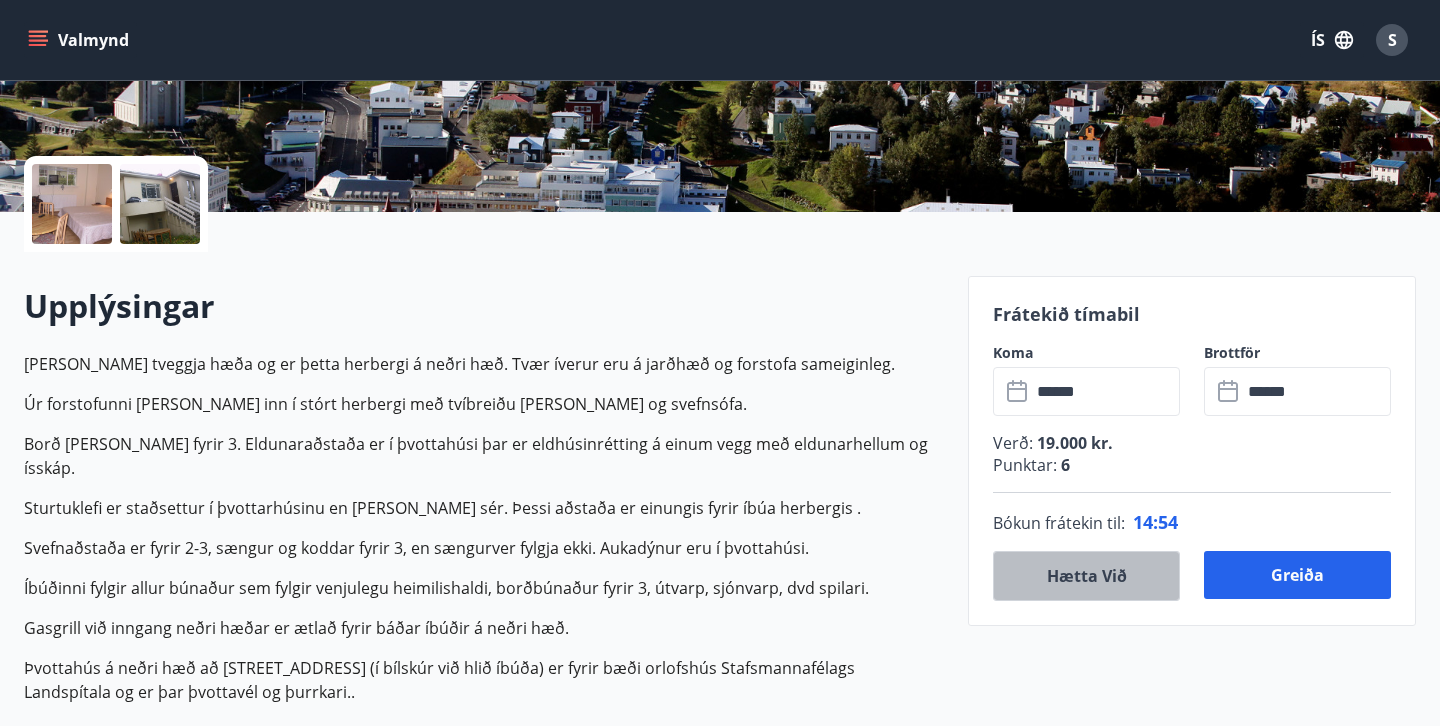 click on "Hætta við" at bounding box center (1086, 576) 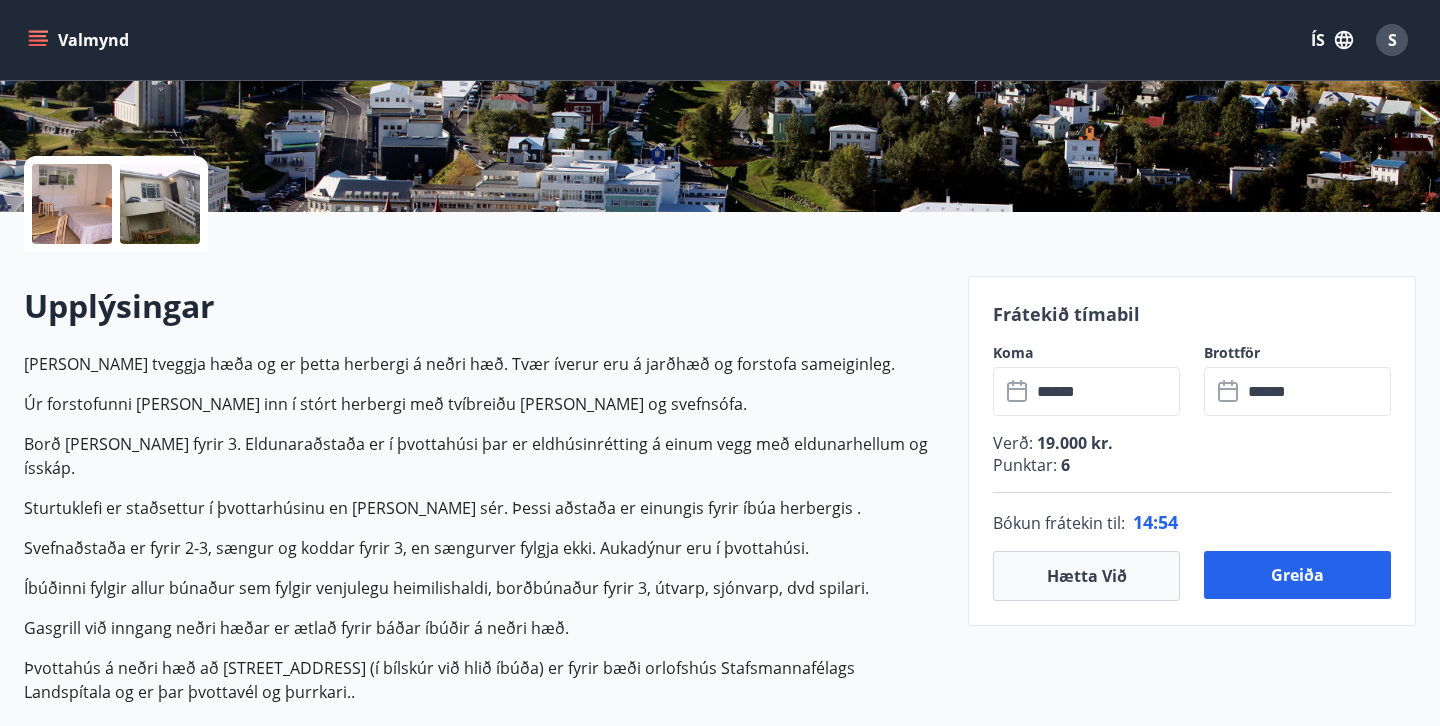 type 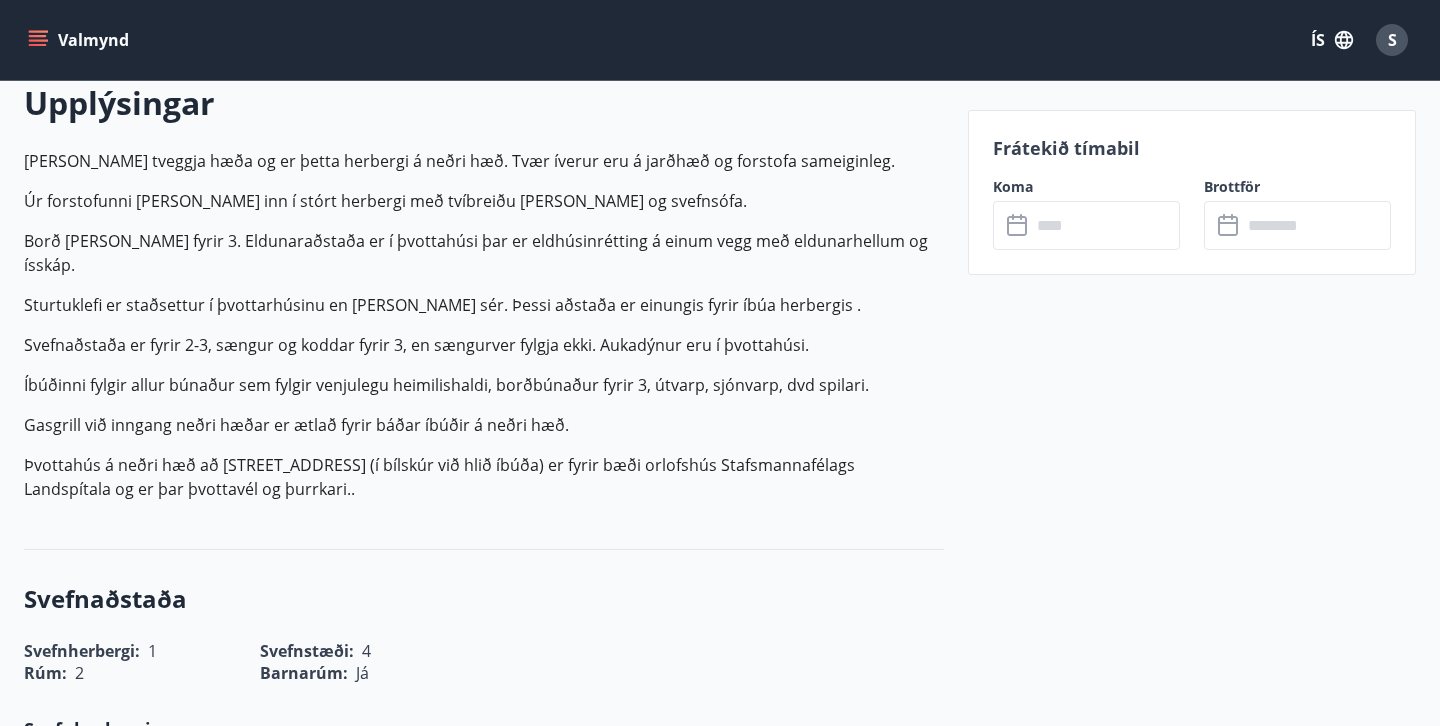 scroll, scrollTop: 516, scrollLeft: 0, axis: vertical 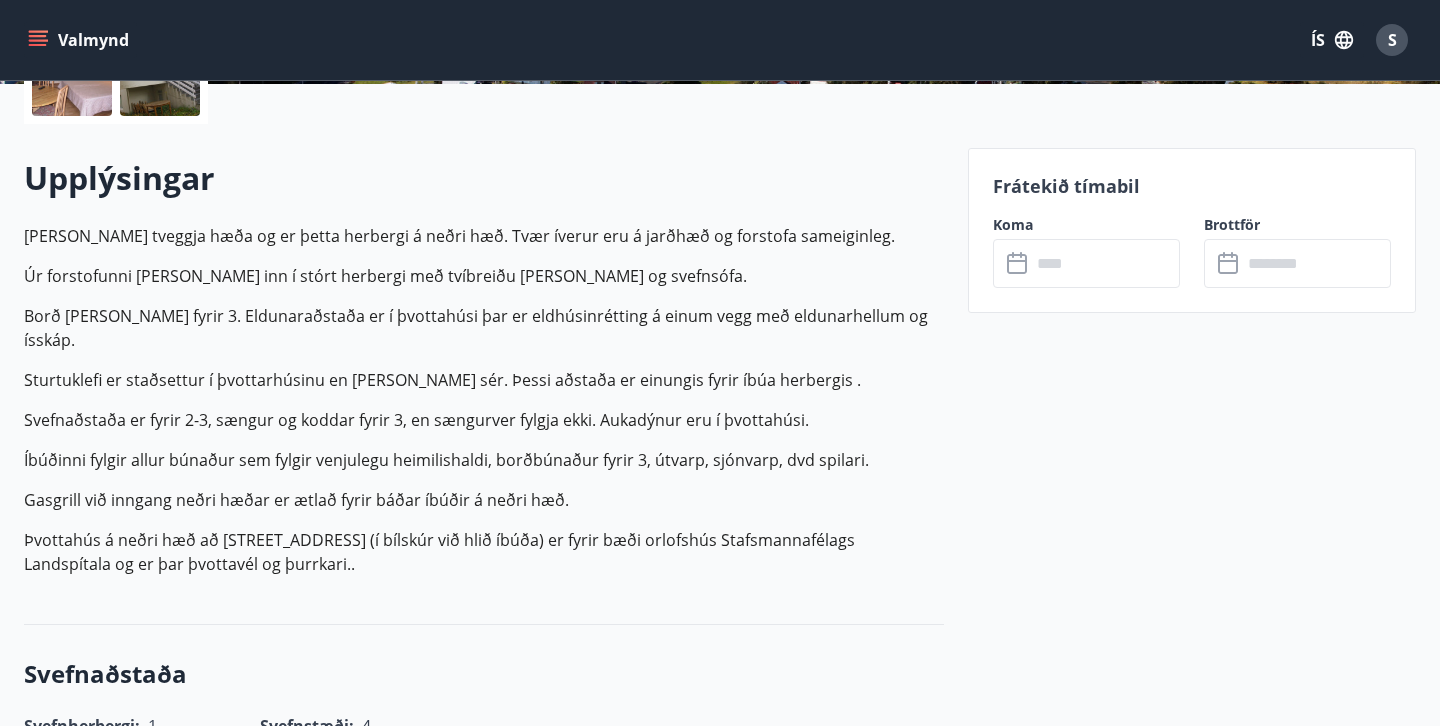 click on "Upplýsingar" at bounding box center [484, 178] 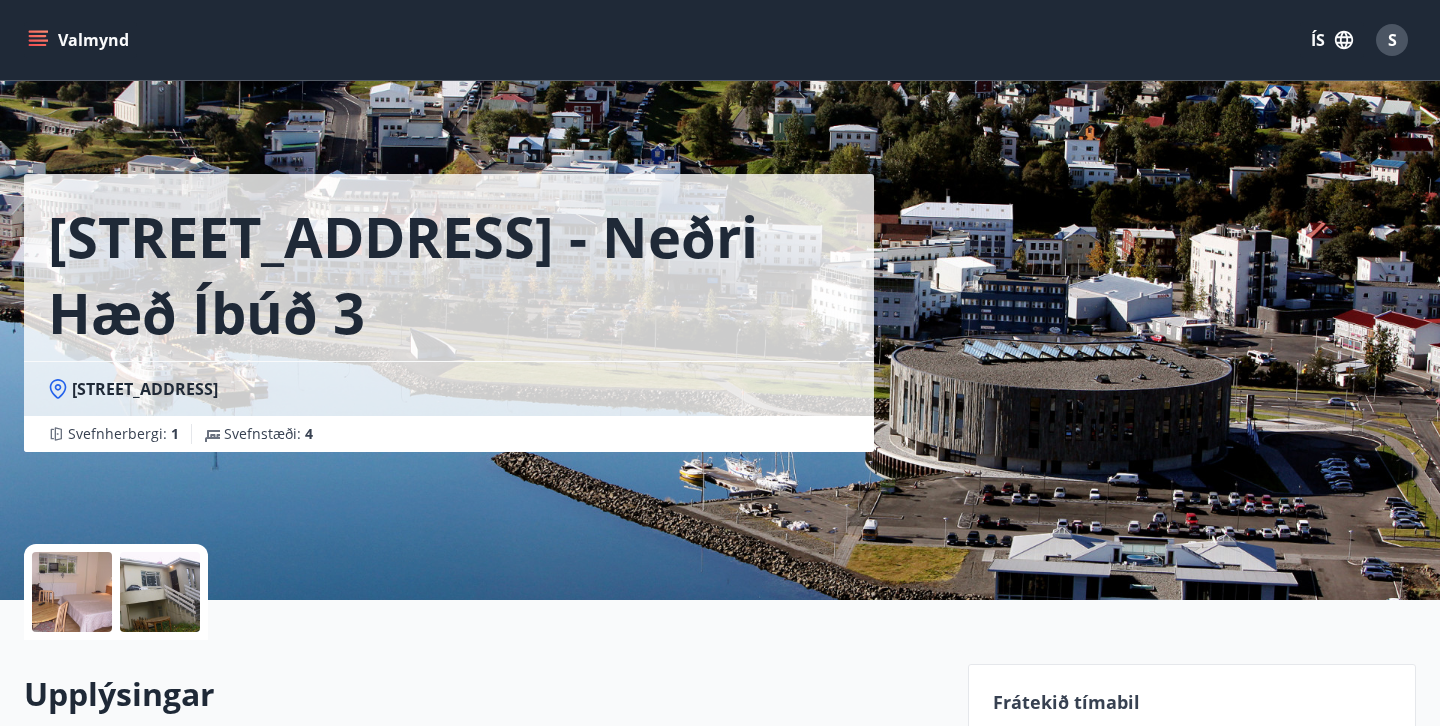 scroll, scrollTop: 0, scrollLeft: 0, axis: both 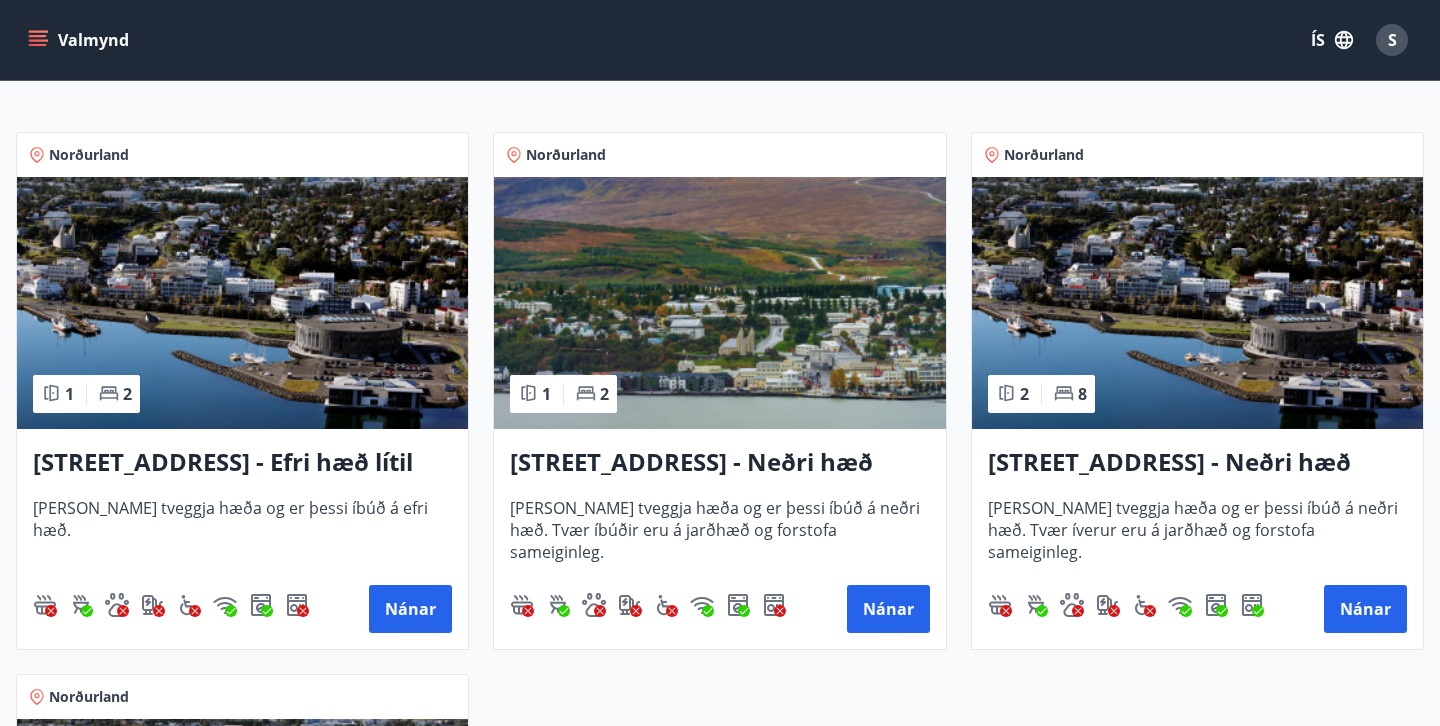 click at bounding box center [242, 303] 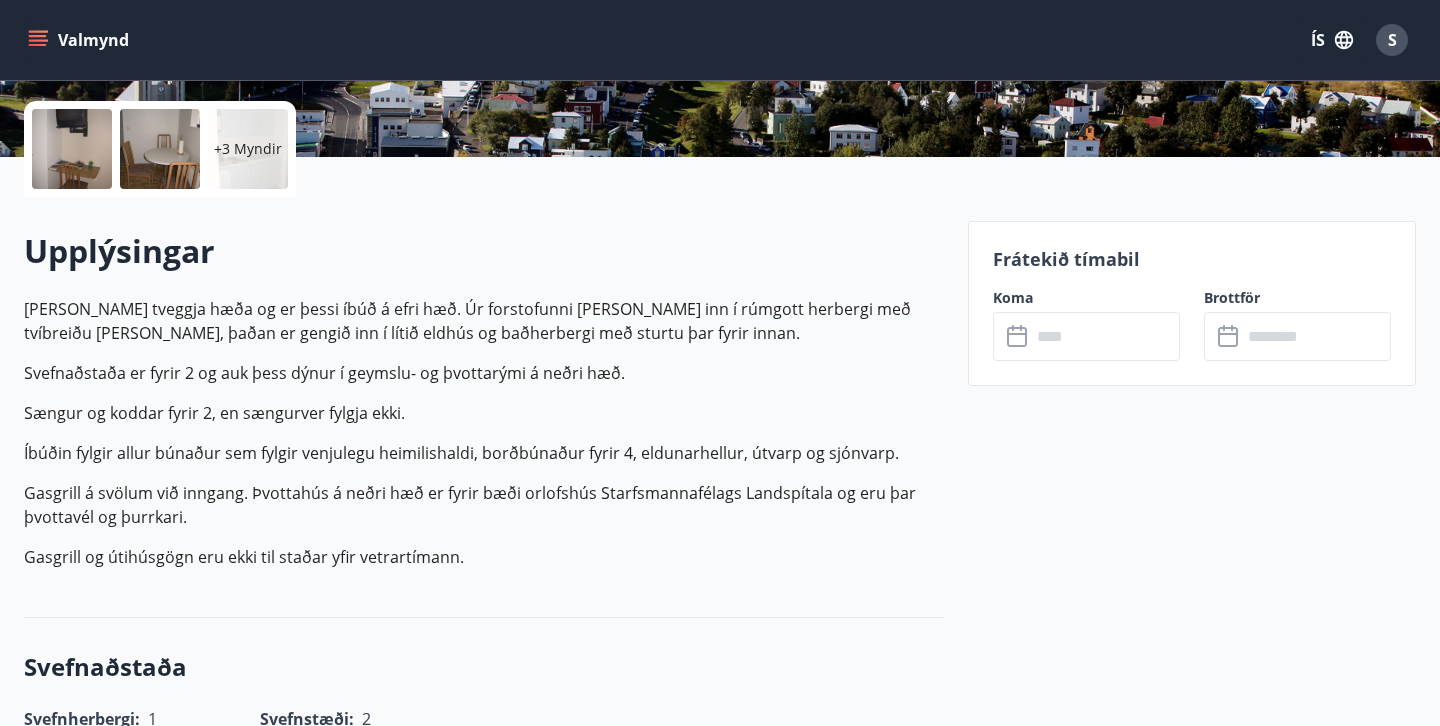 scroll, scrollTop: 446, scrollLeft: 0, axis: vertical 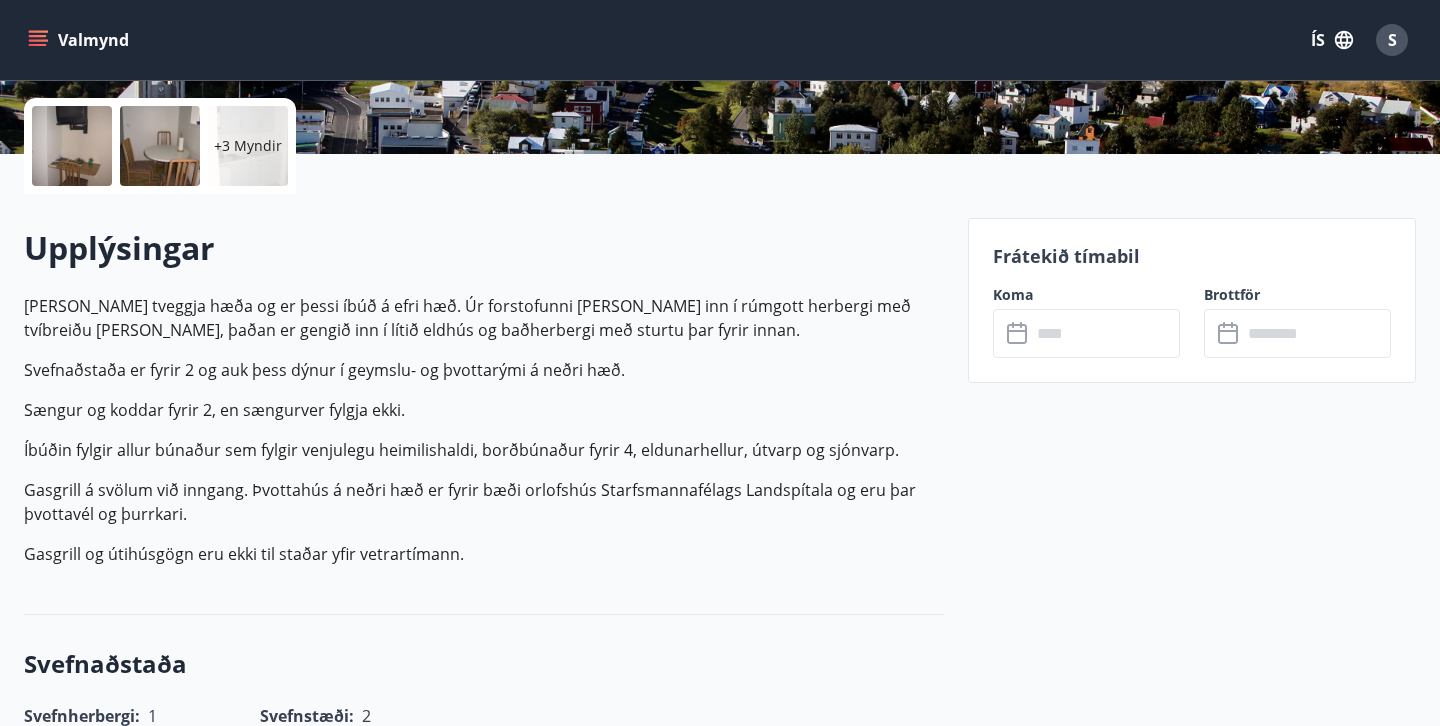 click on "+3 Myndir" at bounding box center (160, 146) 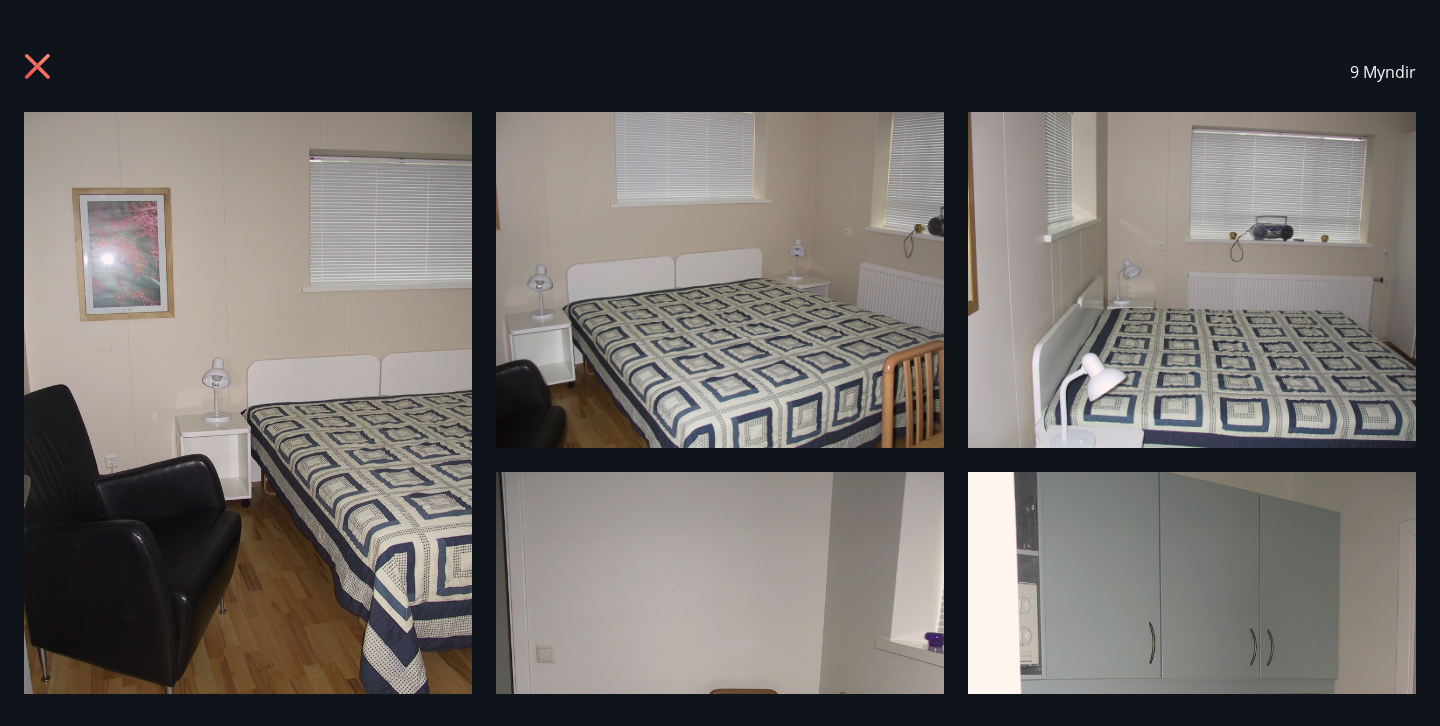 scroll, scrollTop: 0, scrollLeft: 0, axis: both 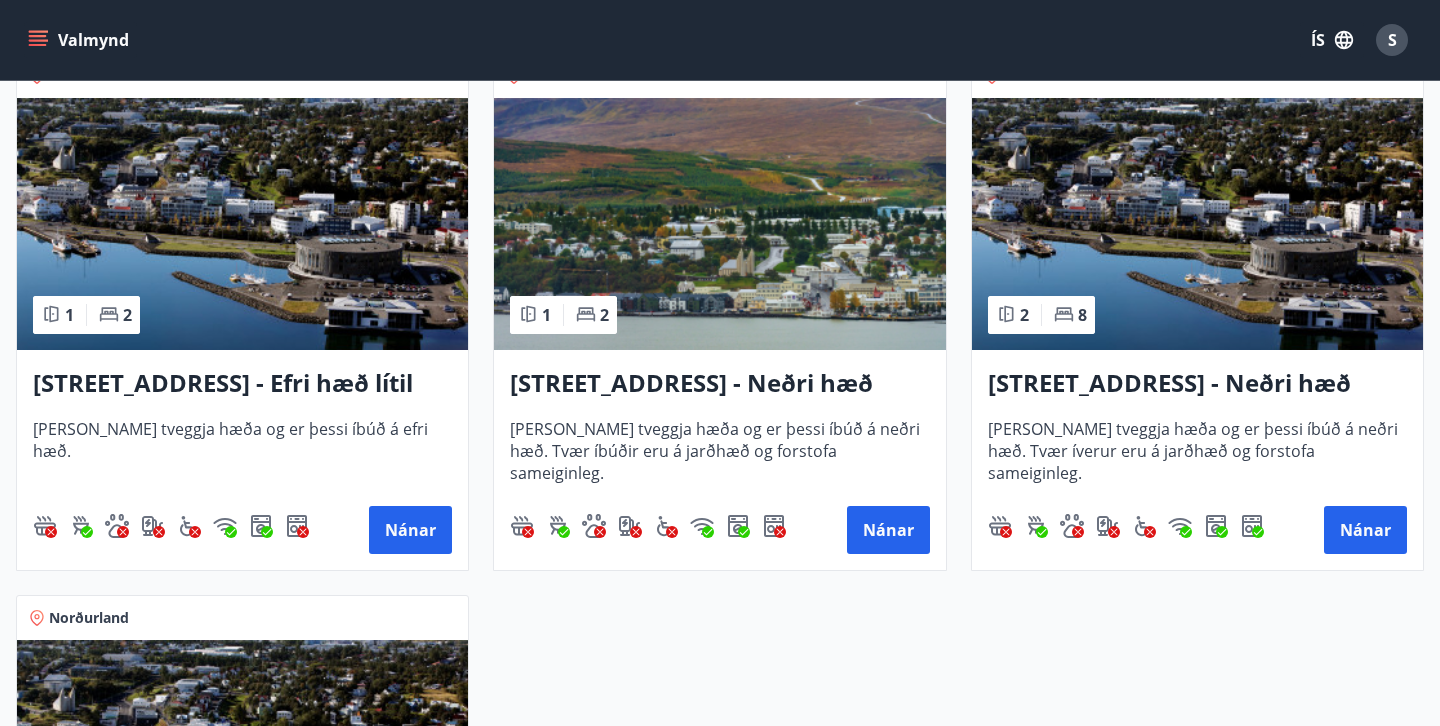 click at bounding box center [719, 224] 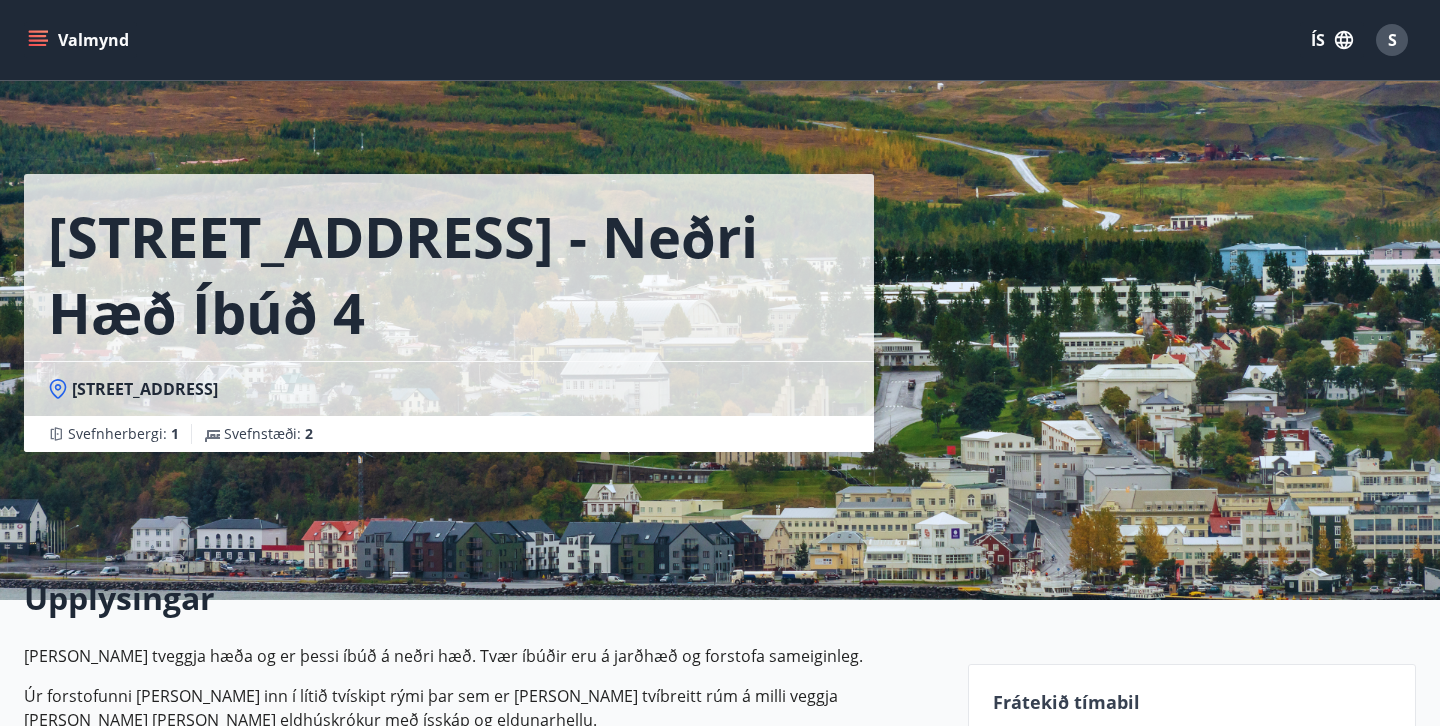 scroll, scrollTop: 0, scrollLeft: 0, axis: both 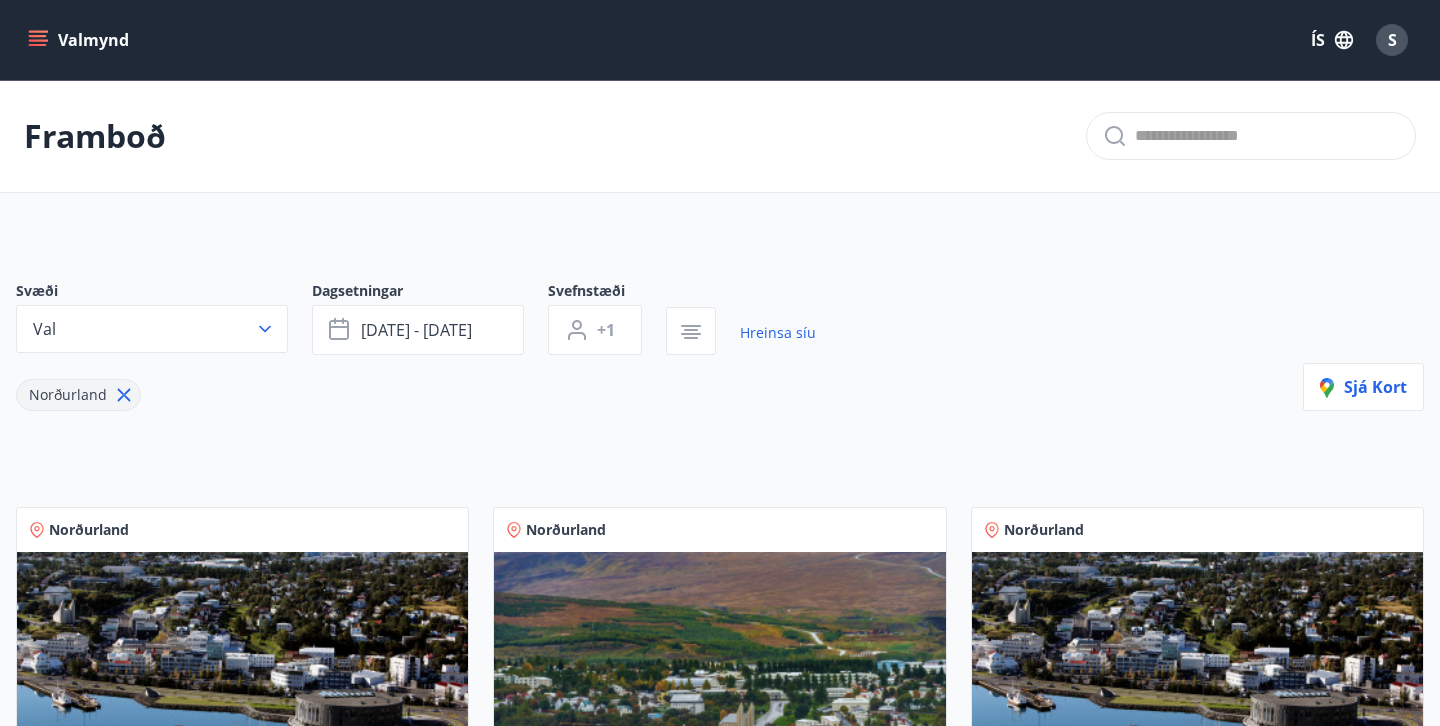 click at bounding box center [1197, 678] 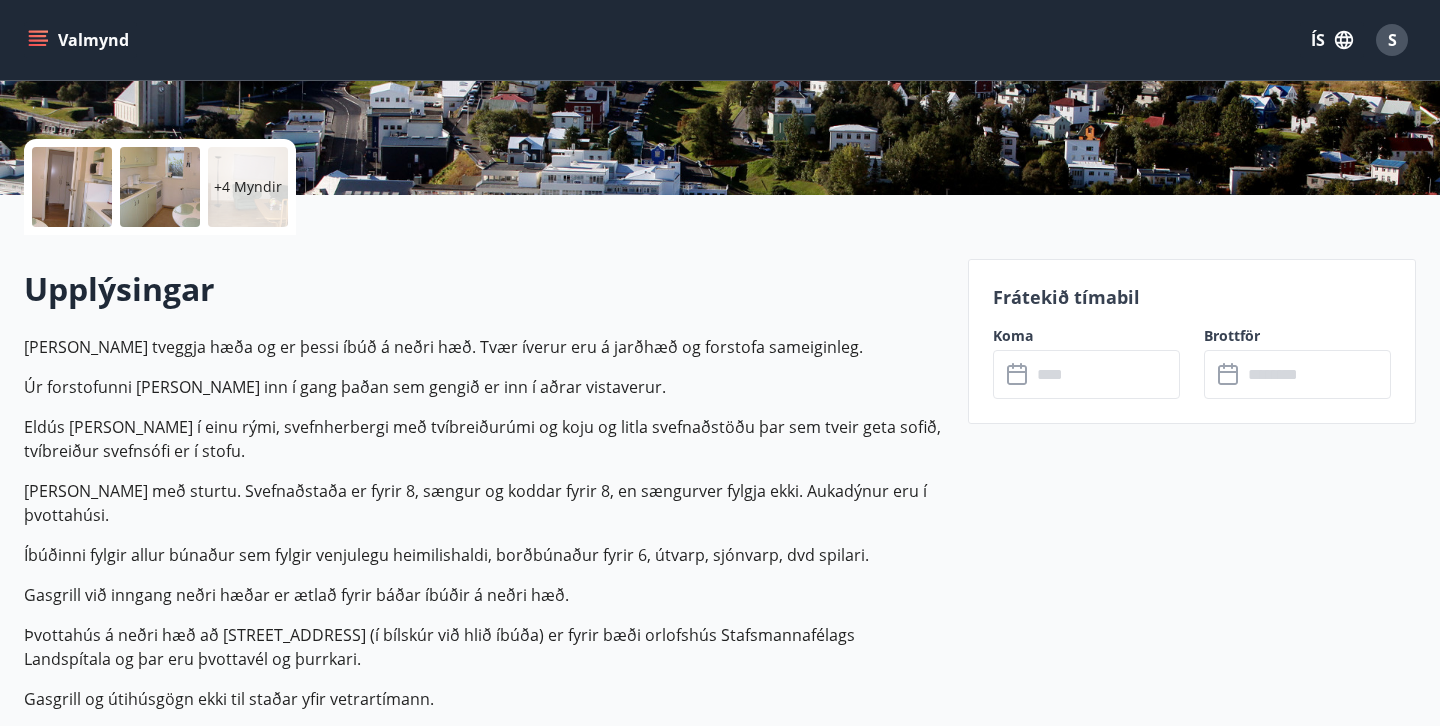scroll, scrollTop: 412, scrollLeft: 0, axis: vertical 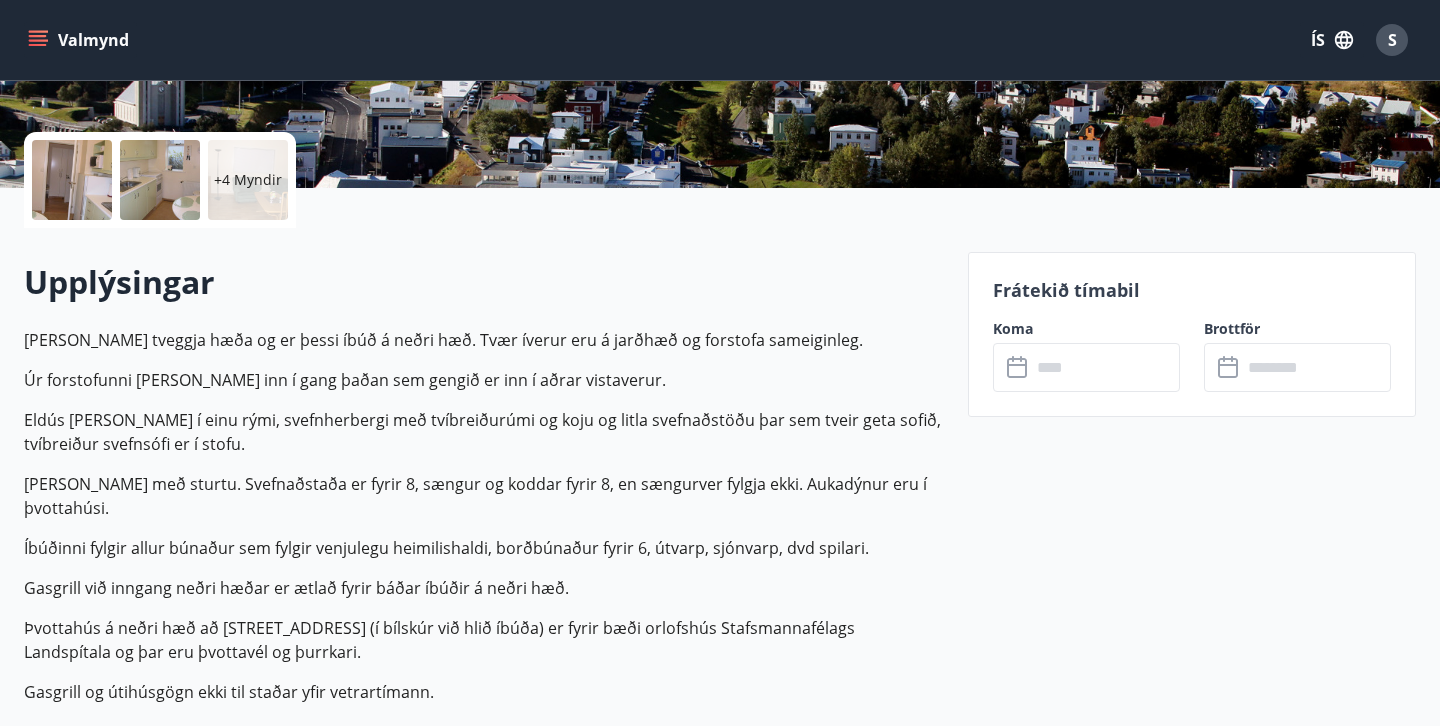 click at bounding box center (1105, 367) 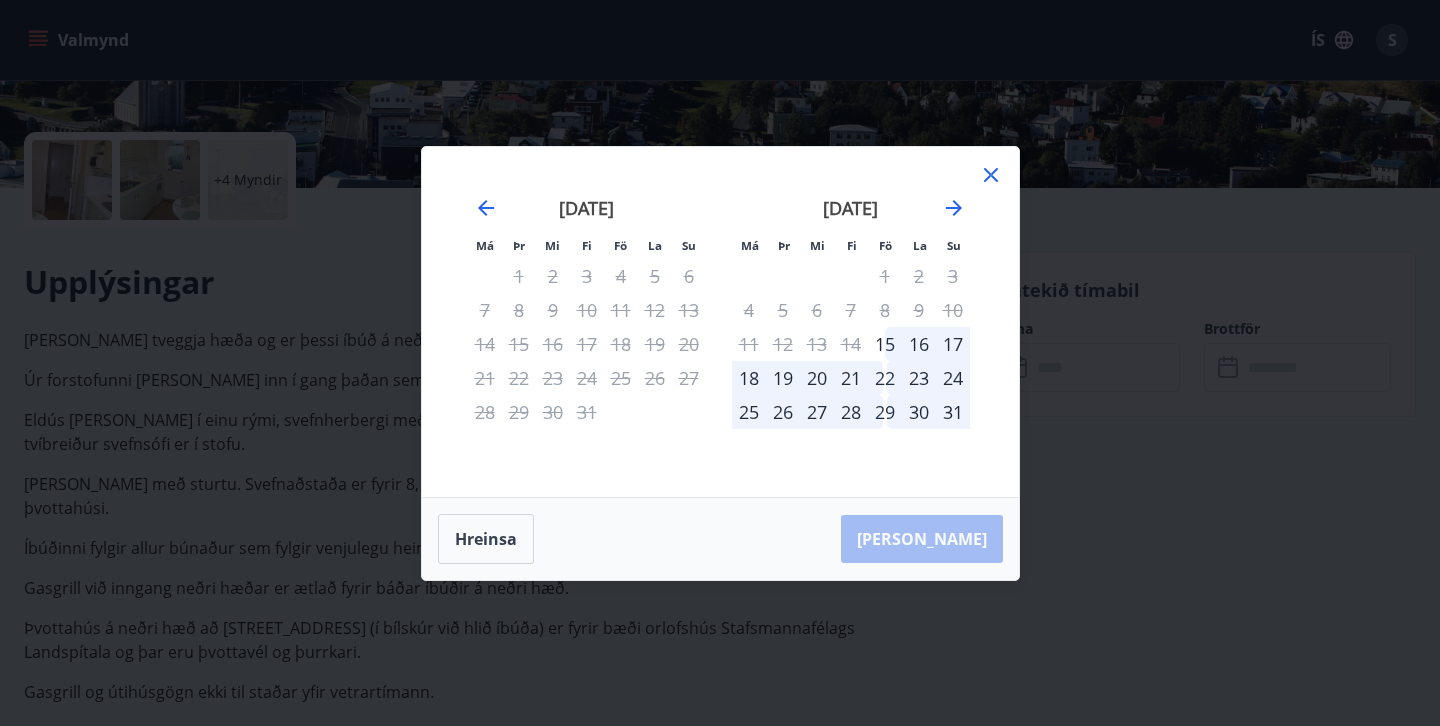 click on "22" at bounding box center [885, 378] 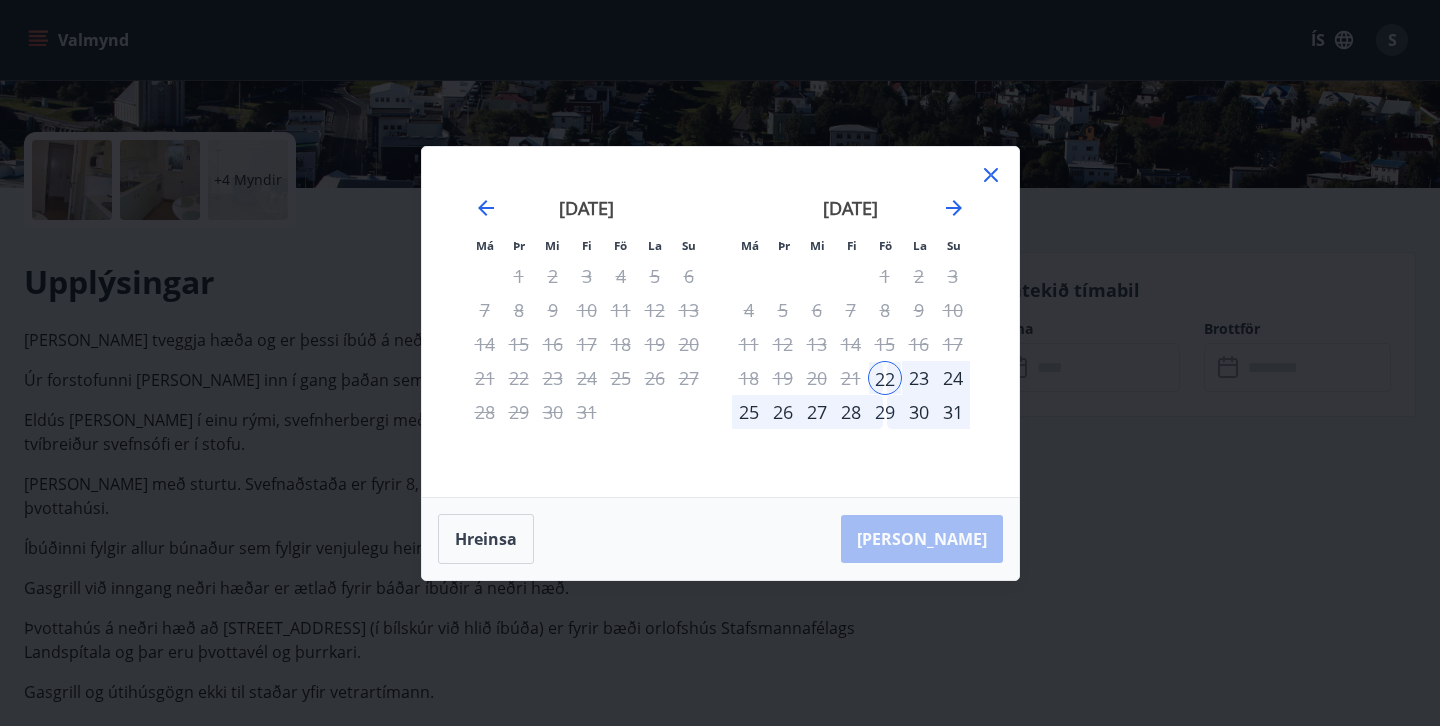 click on "29" at bounding box center [885, 412] 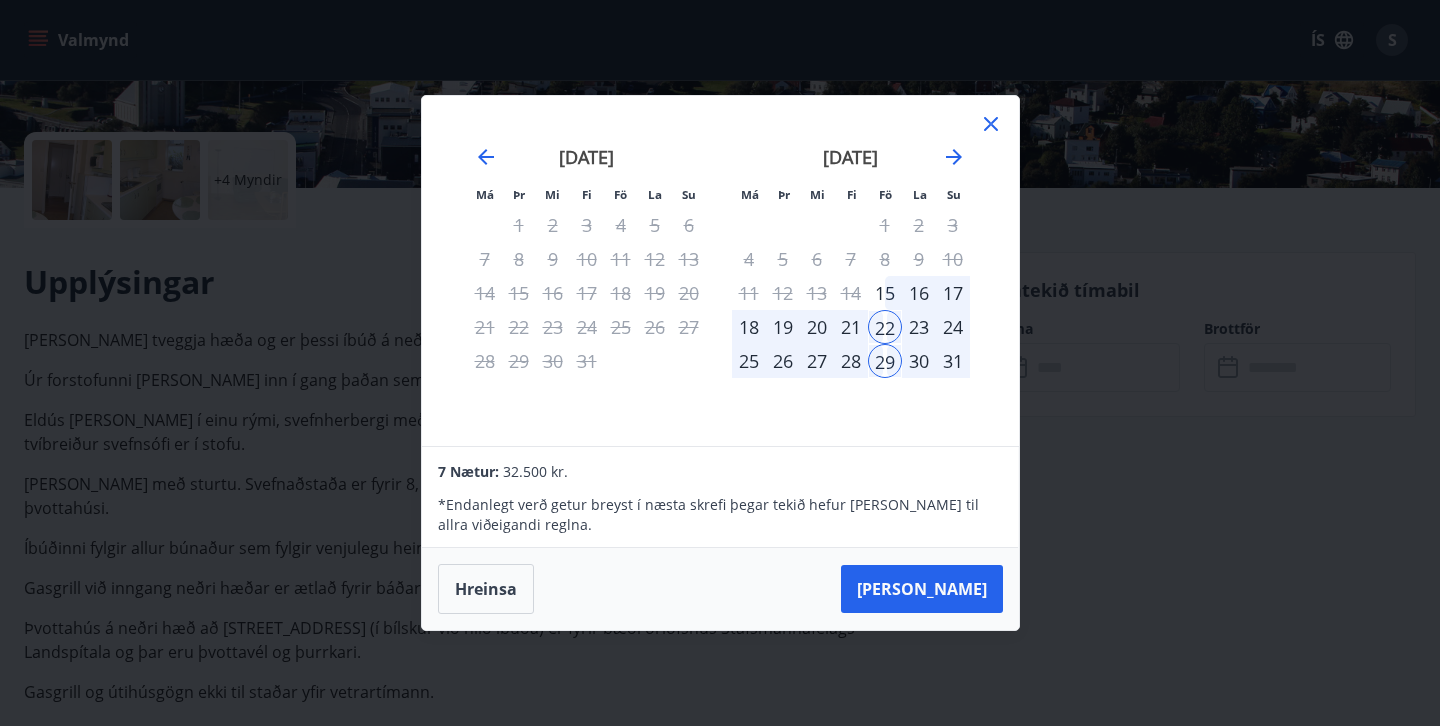 click 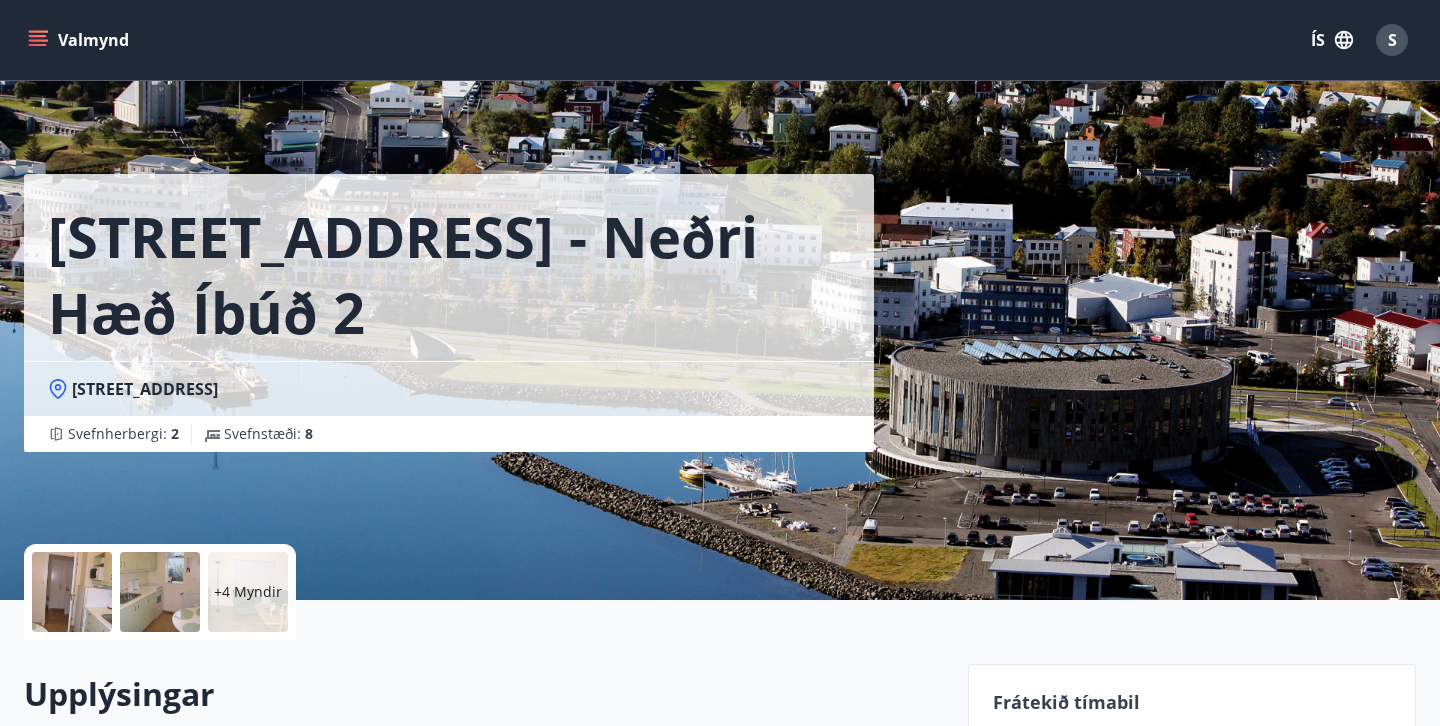 scroll, scrollTop: 0, scrollLeft: 0, axis: both 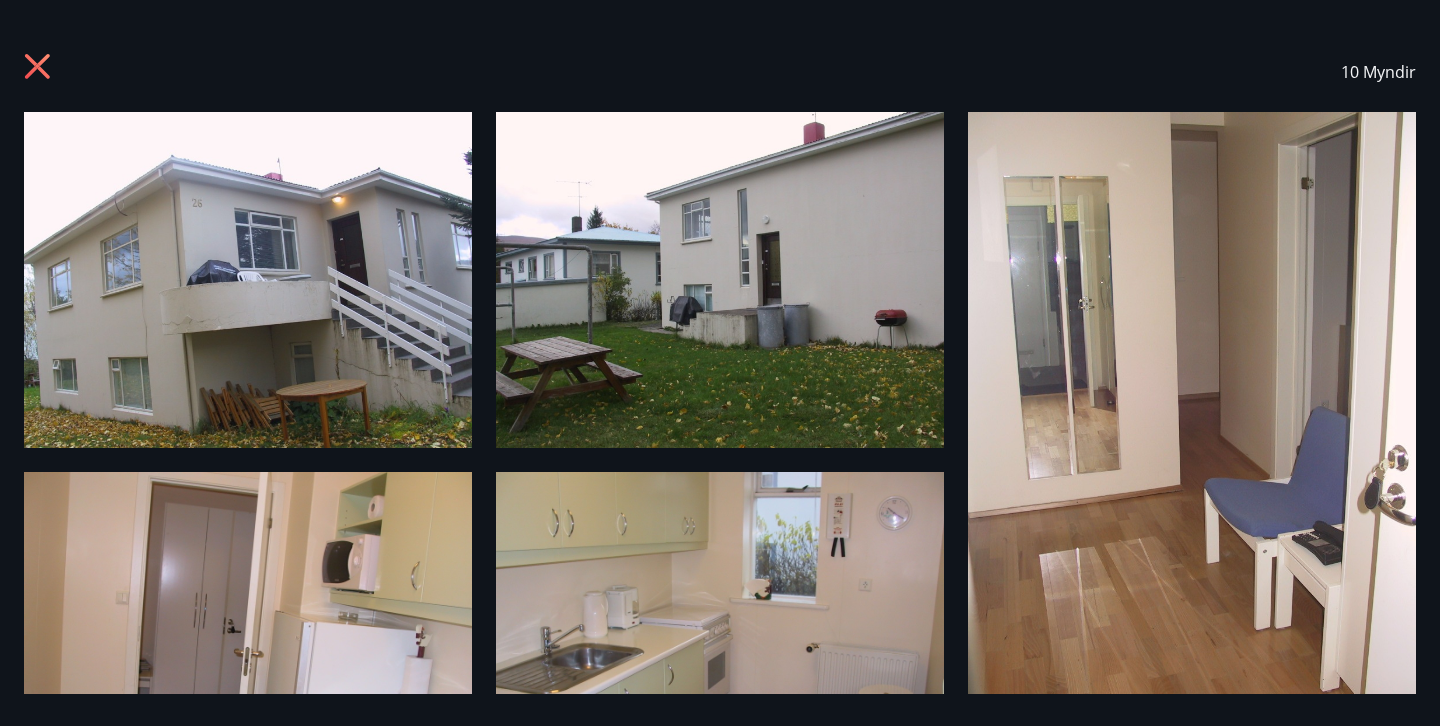 click 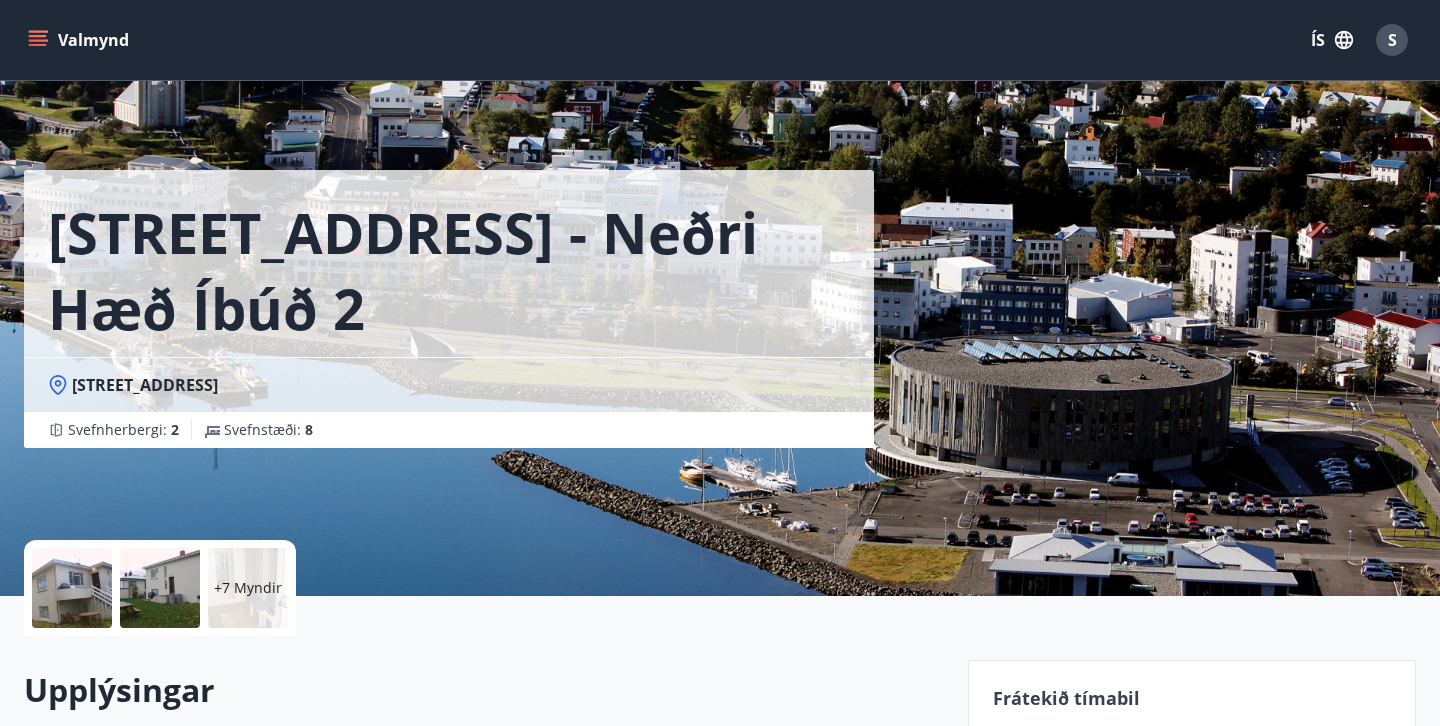 scroll, scrollTop: 6, scrollLeft: 0, axis: vertical 